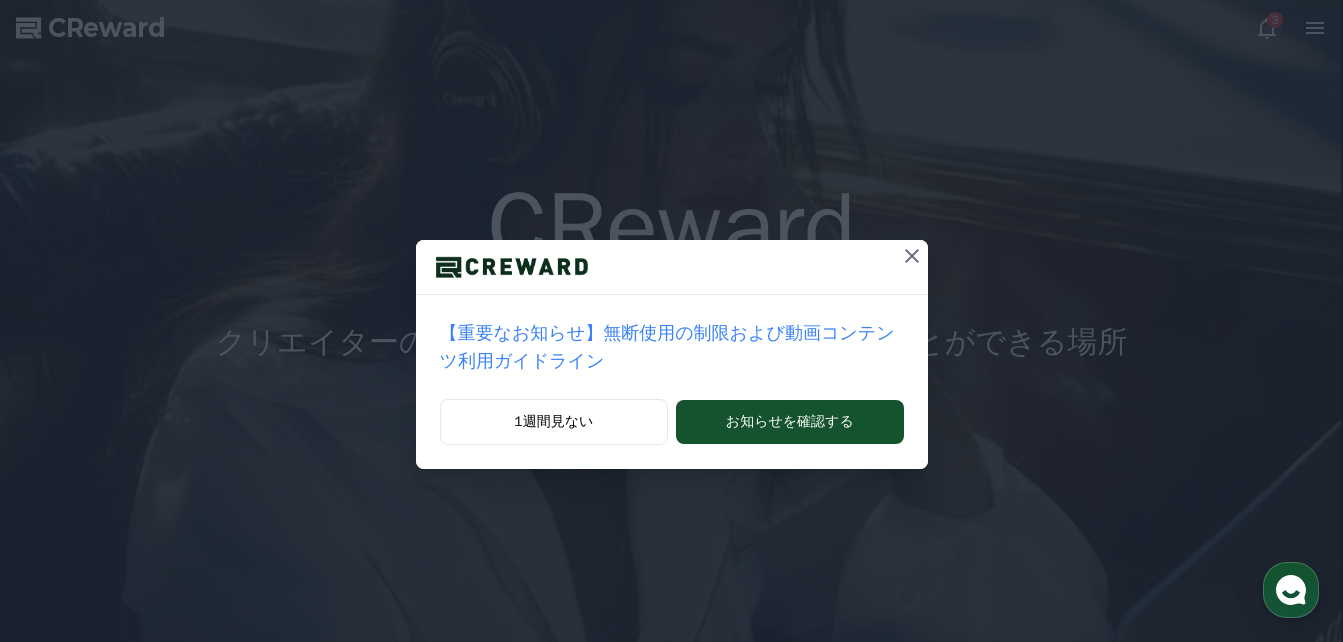 scroll, scrollTop: 0, scrollLeft: 0, axis: both 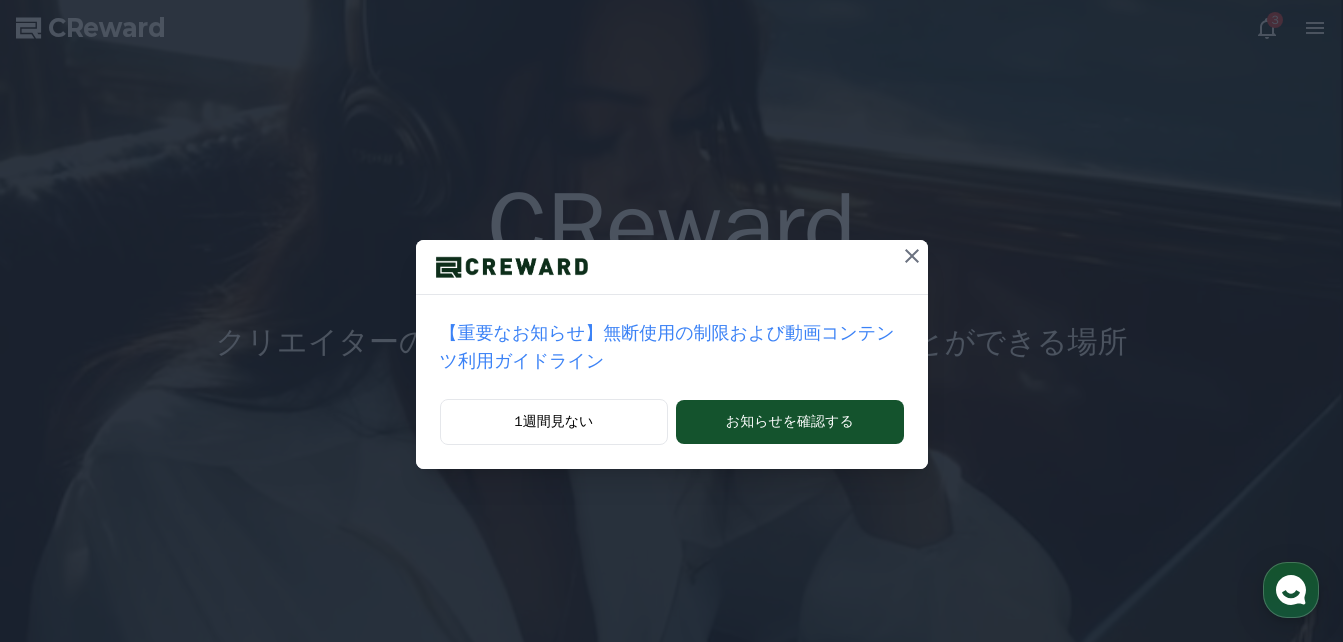 click 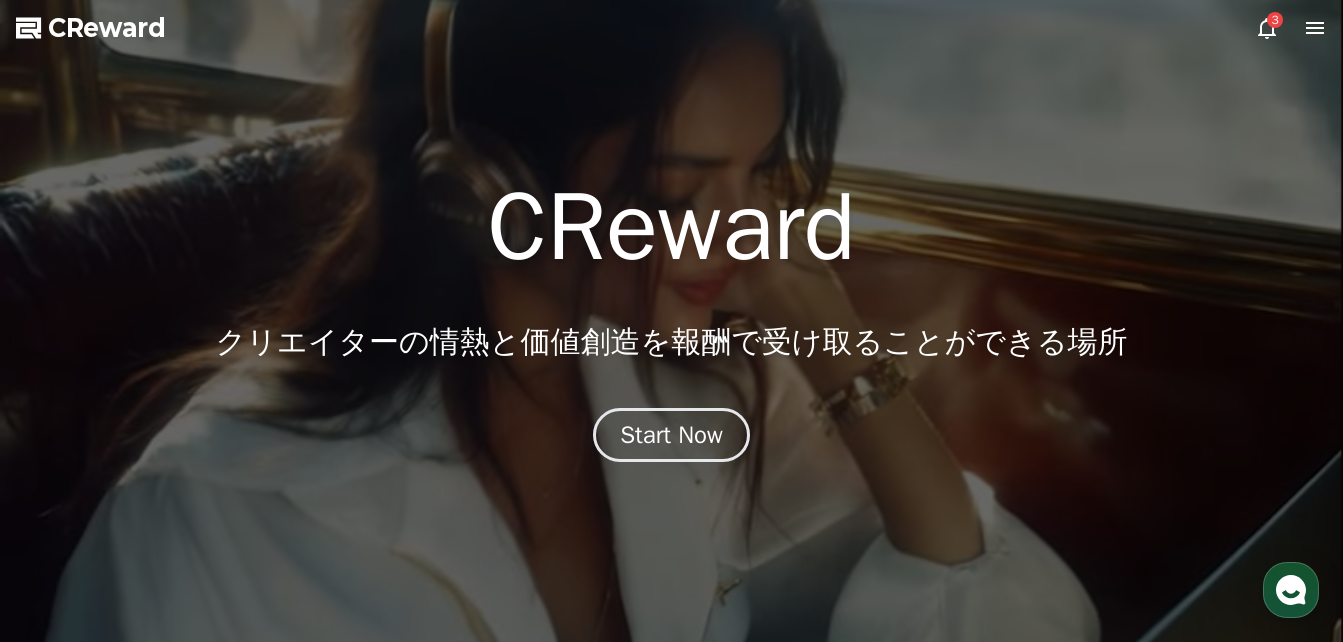 click on "3" at bounding box center (1275, 20) 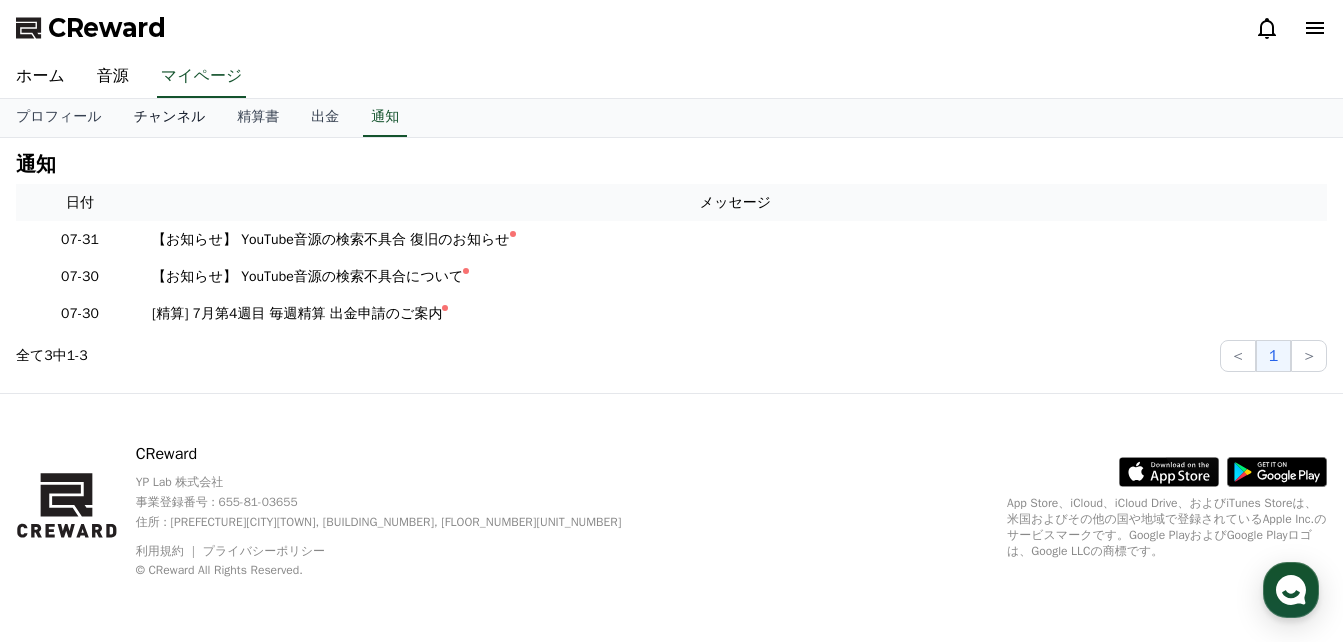 click on "チャンネル" at bounding box center [170, 118] 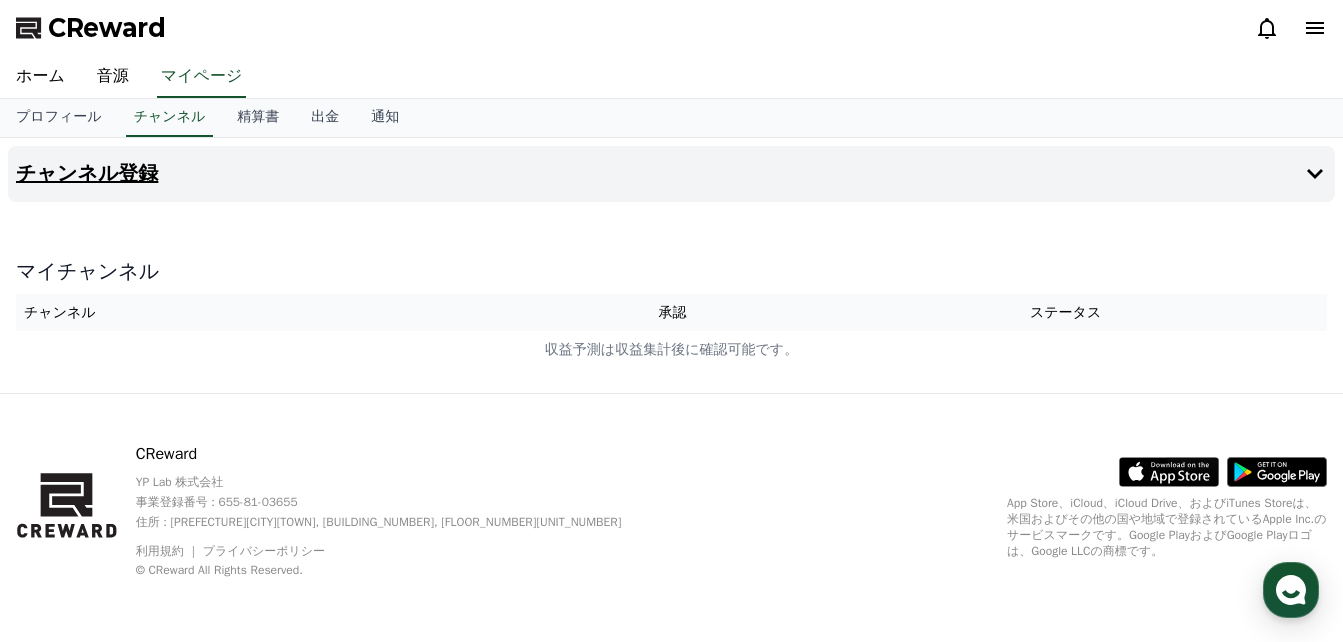 click on "チャンネル登録" at bounding box center (671, 174) 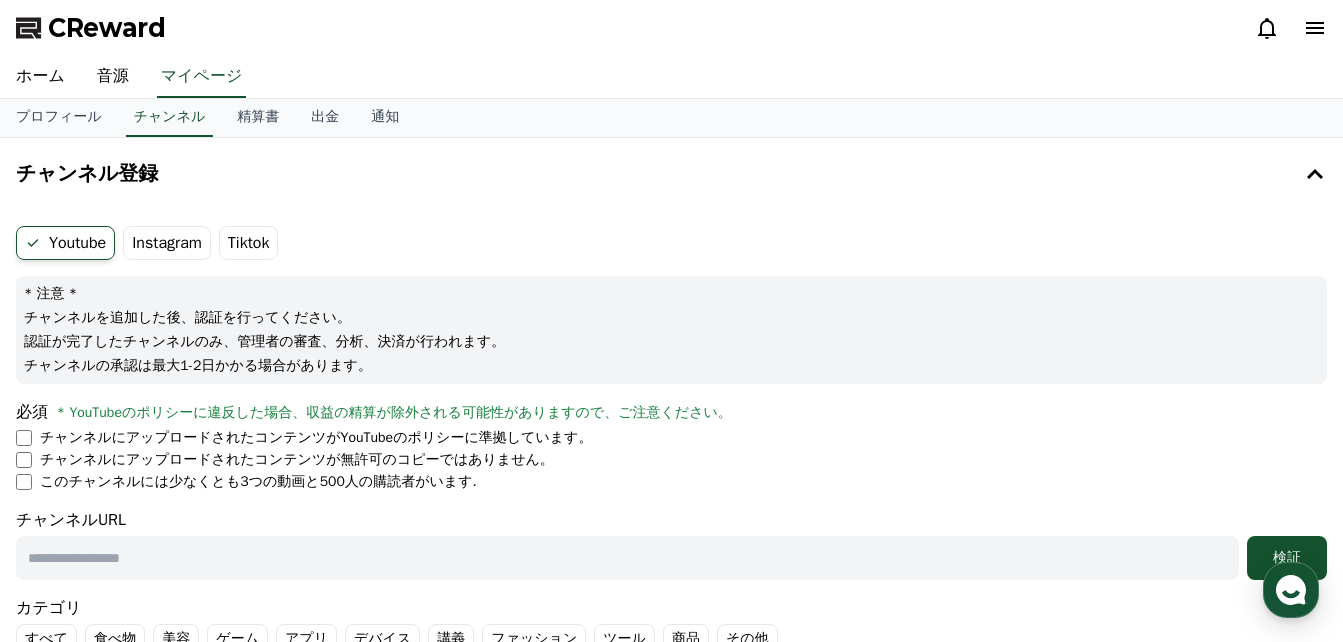 click on "Instagram" at bounding box center [167, 243] 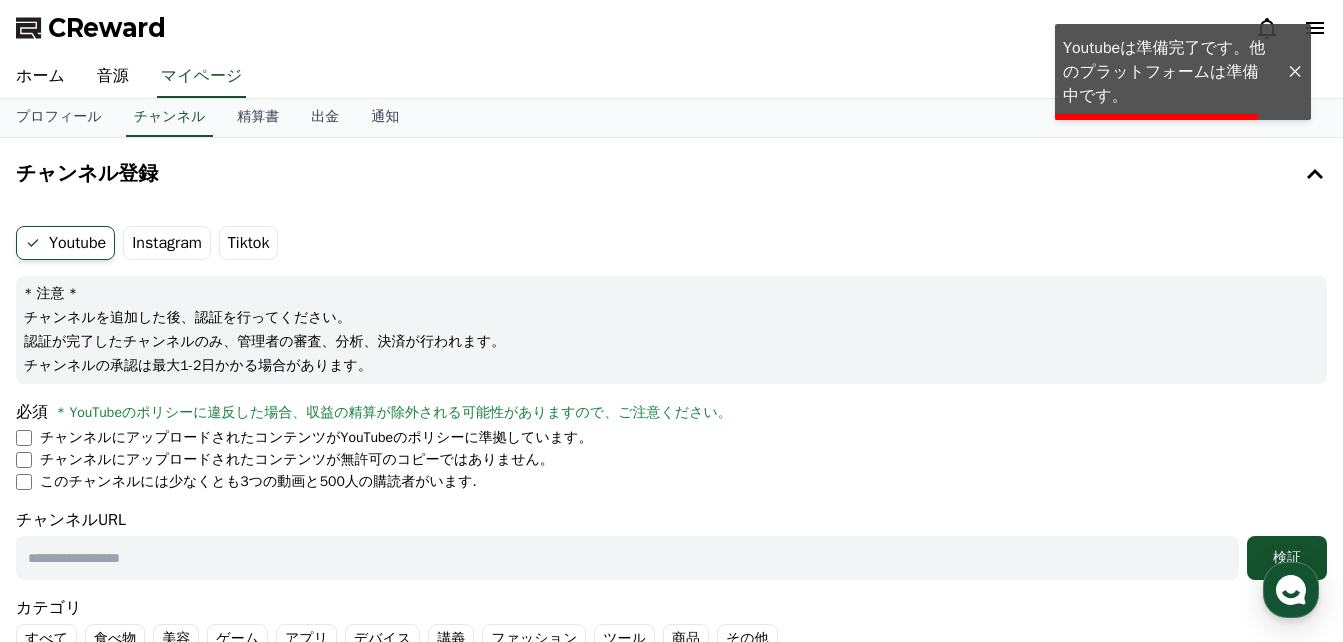 click on "Tiktok" at bounding box center (249, 243) 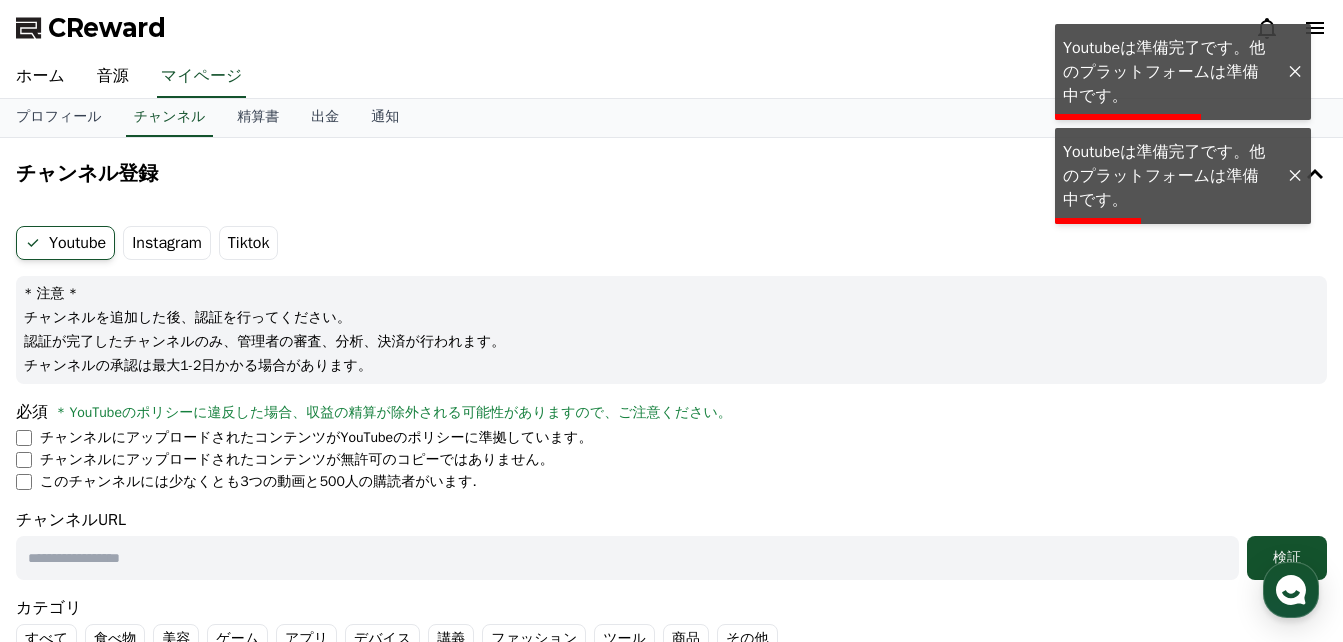 scroll, scrollTop: 100, scrollLeft: 0, axis: vertical 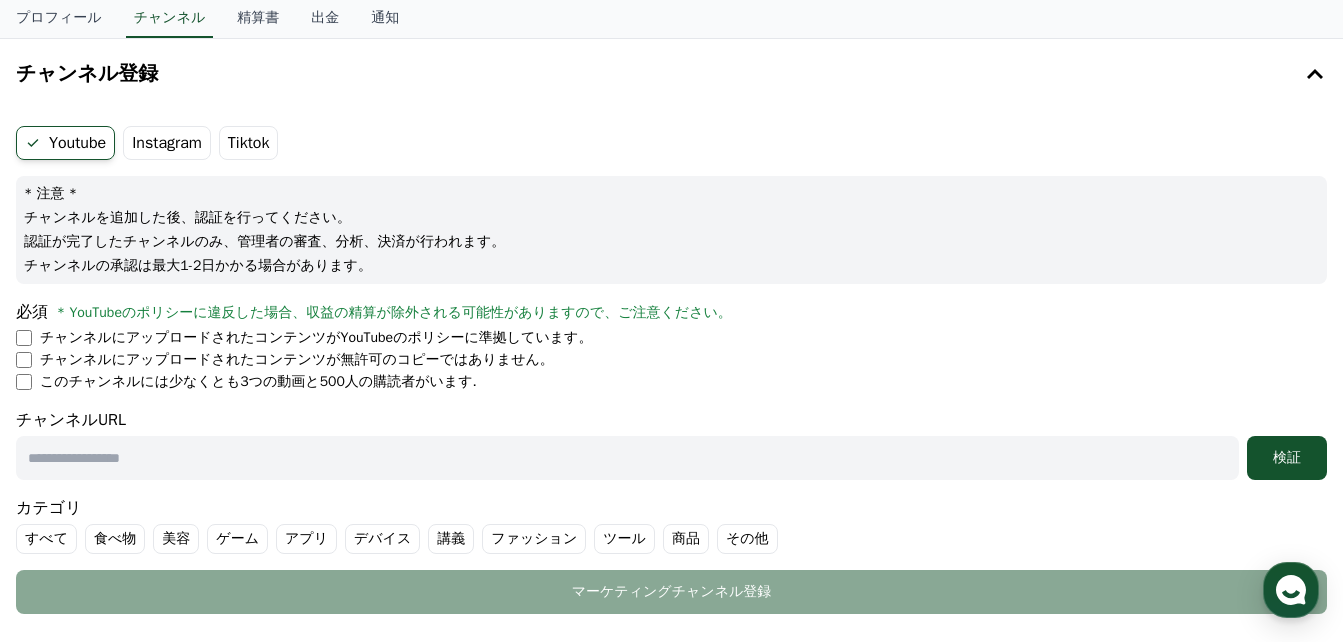 click at bounding box center [627, 458] 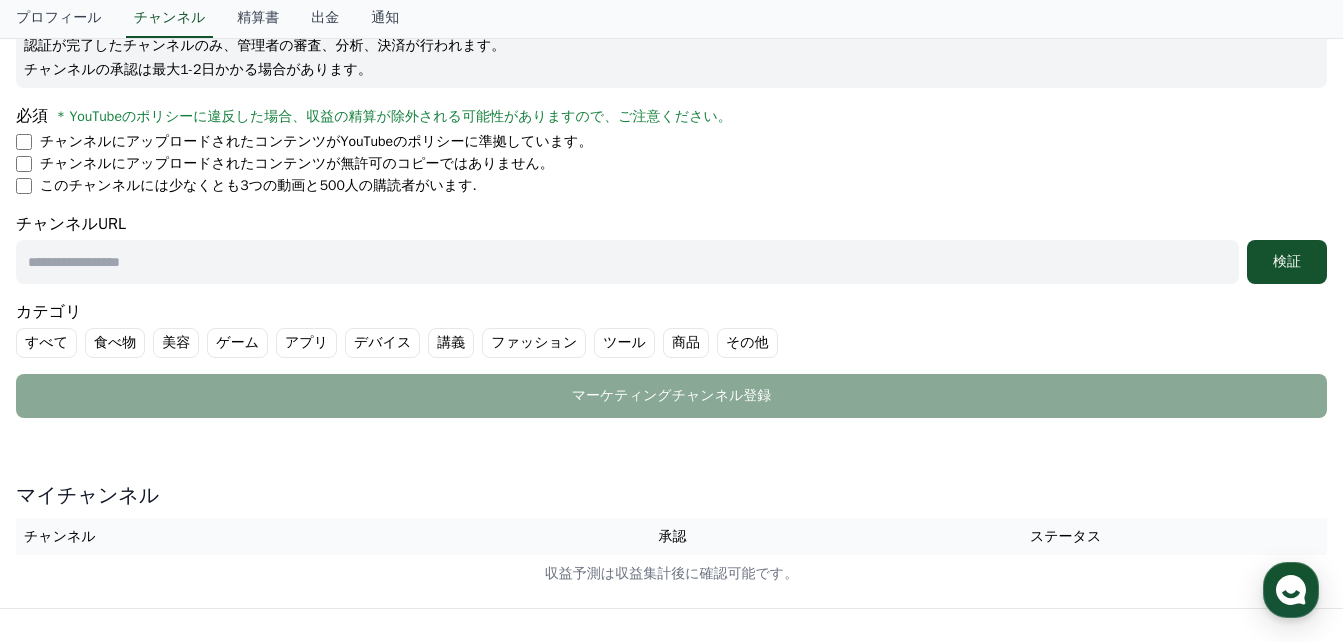 scroll, scrollTop: 300, scrollLeft: 0, axis: vertical 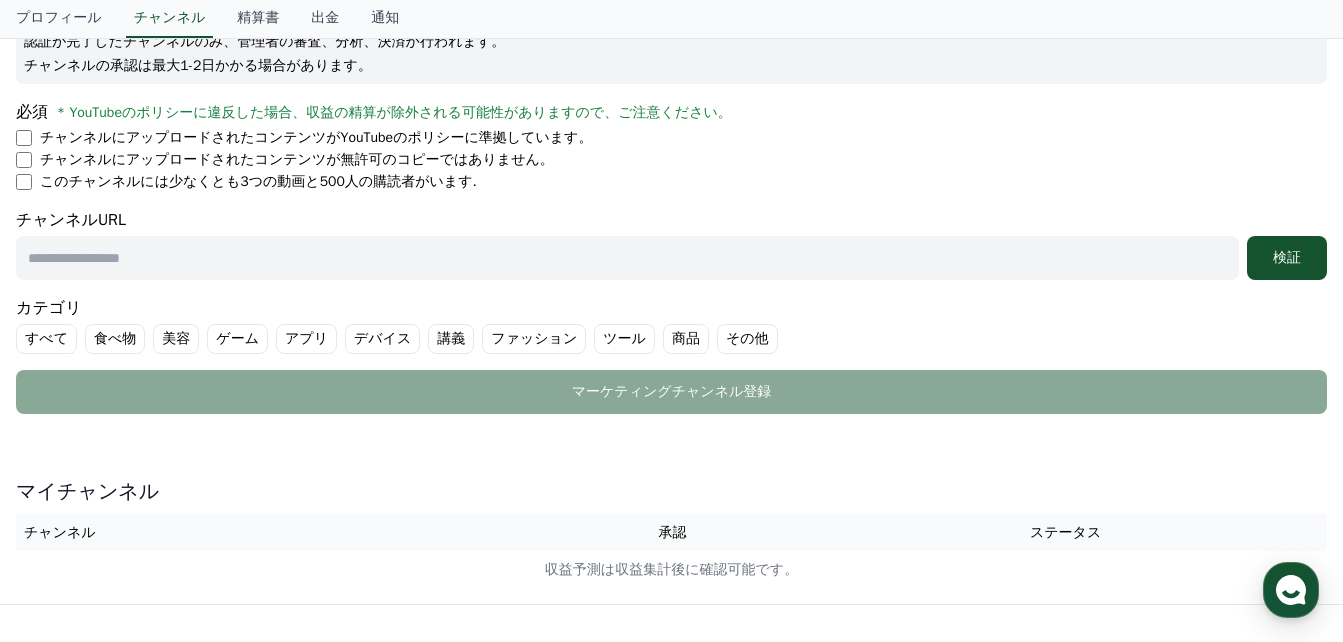click at bounding box center (627, 258) 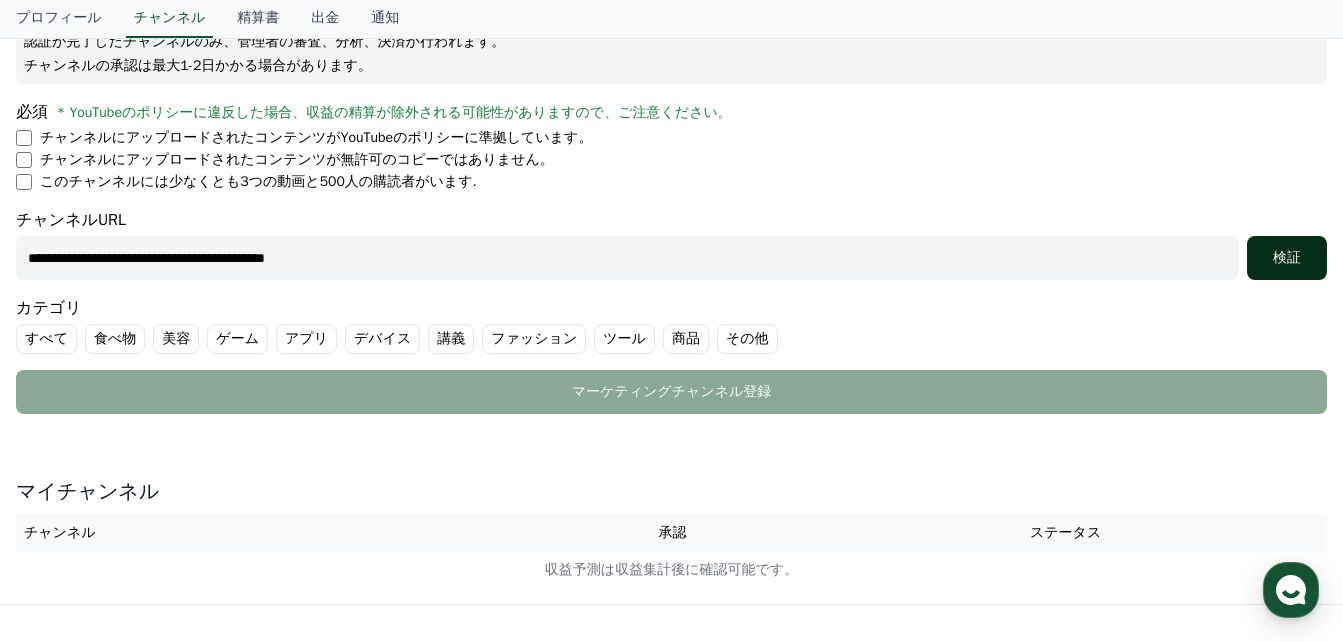 type on "**********" 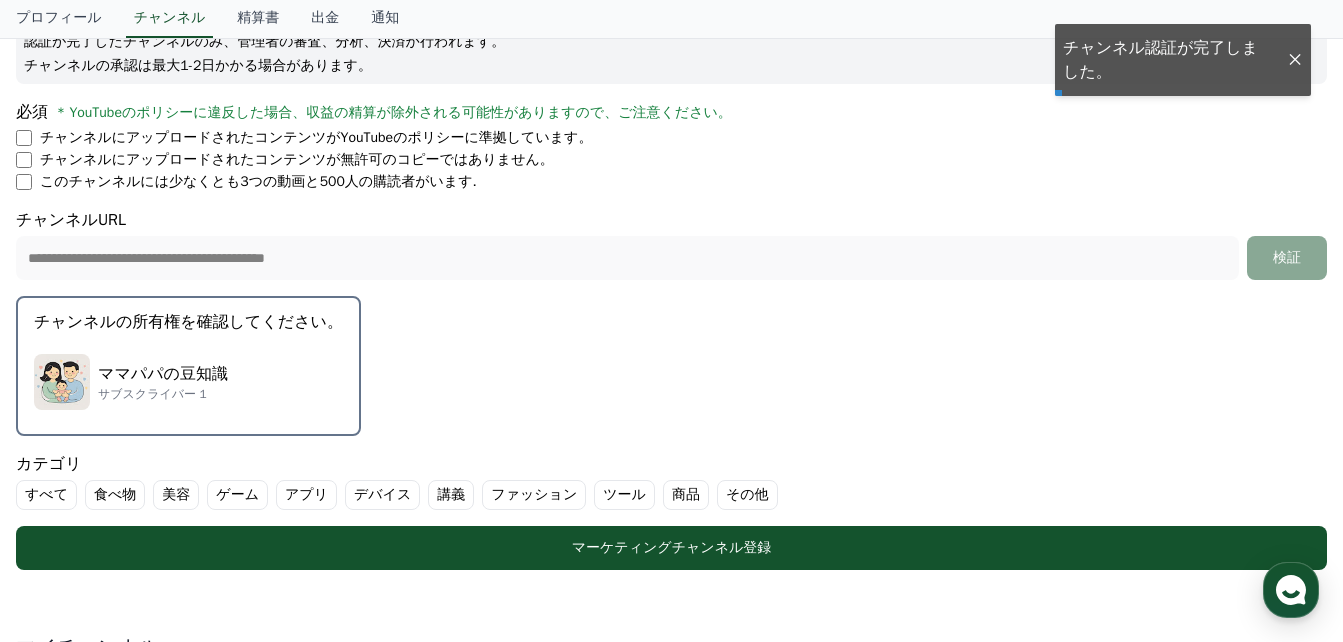 click on "ママパパの豆知識   サブスクライバー
1" at bounding box center (188, 382) 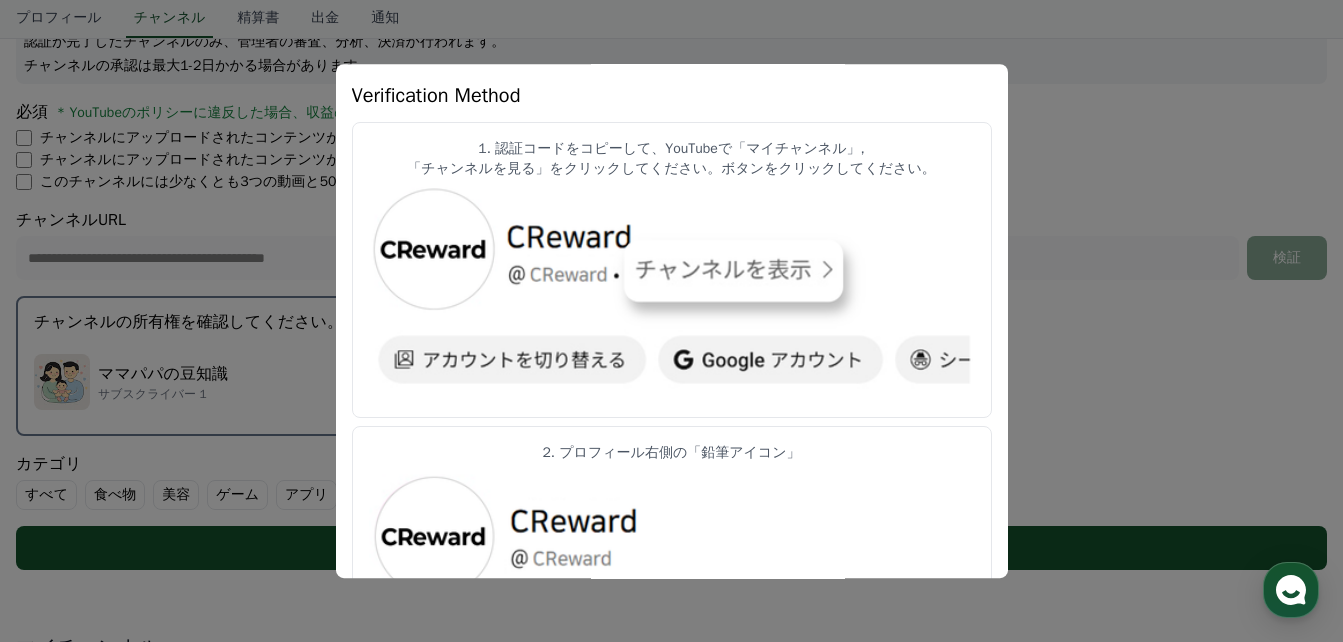 scroll, scrollTop: 0, scrollLeft: 0, axis: both 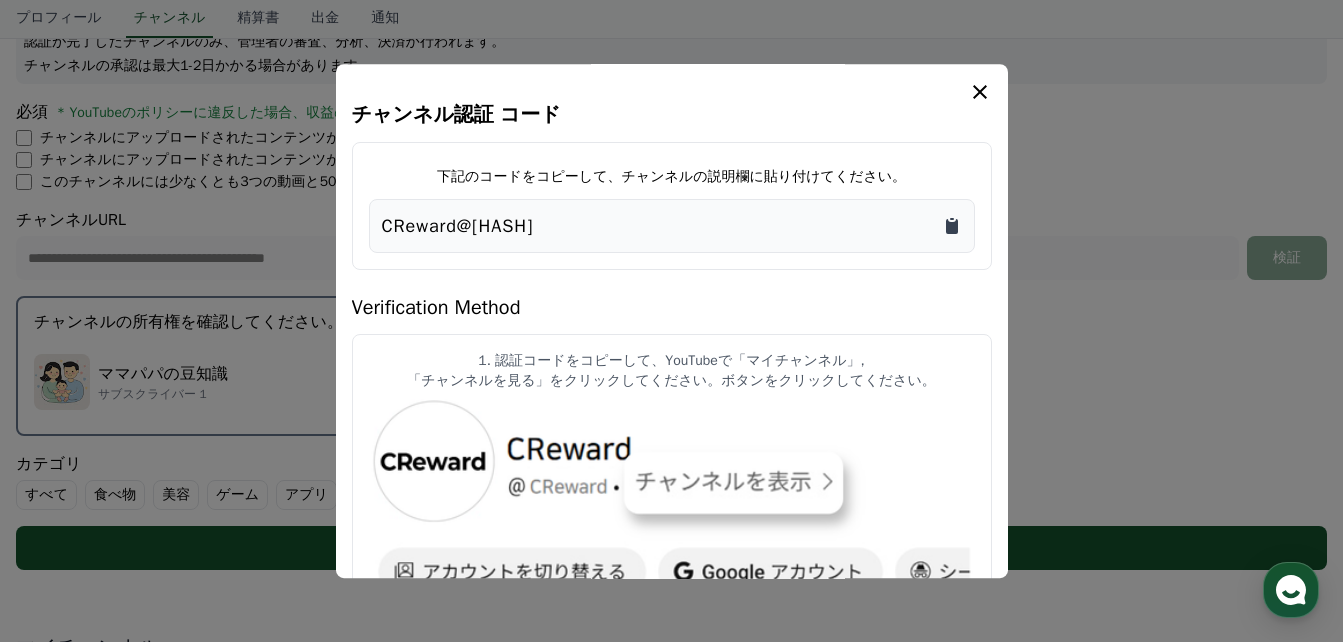 click 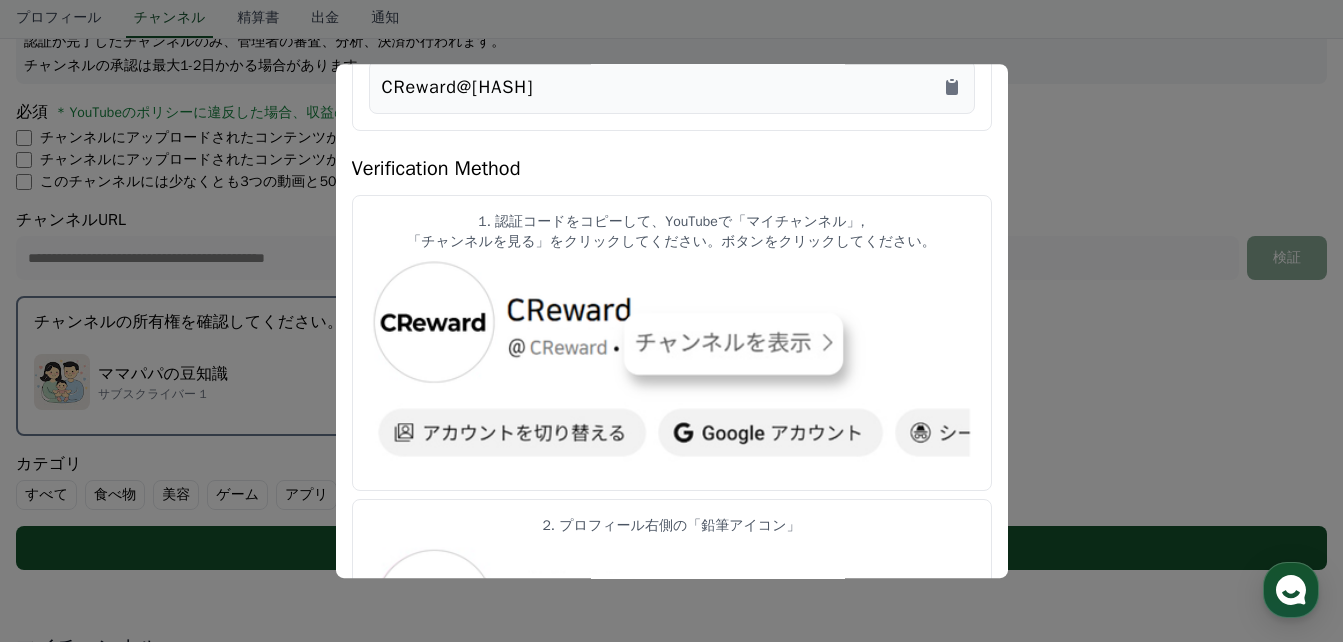 scroll, scrollTop: 200, scrollLeft: 0, axis: vertical 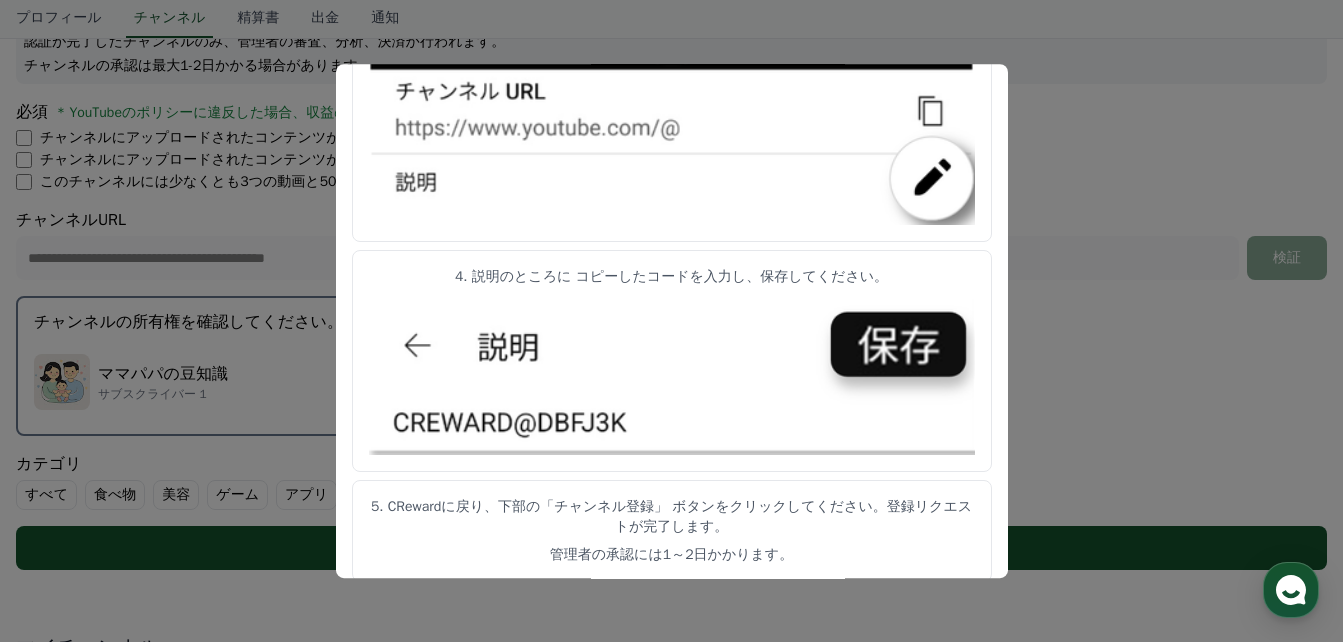 click at bounding box center [671, 321] 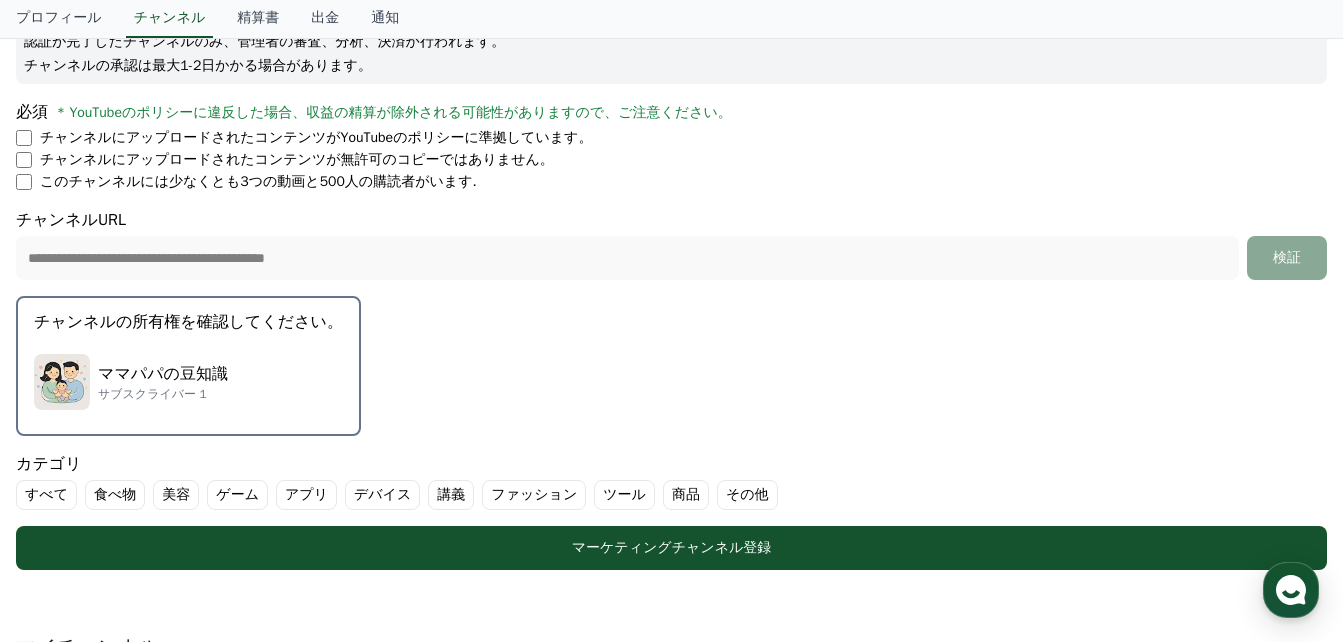 click on "チャンネルの所有権を確認してください。     ママパパの豆知識   サブスクライバー
1" at bounding box center [188, 366] 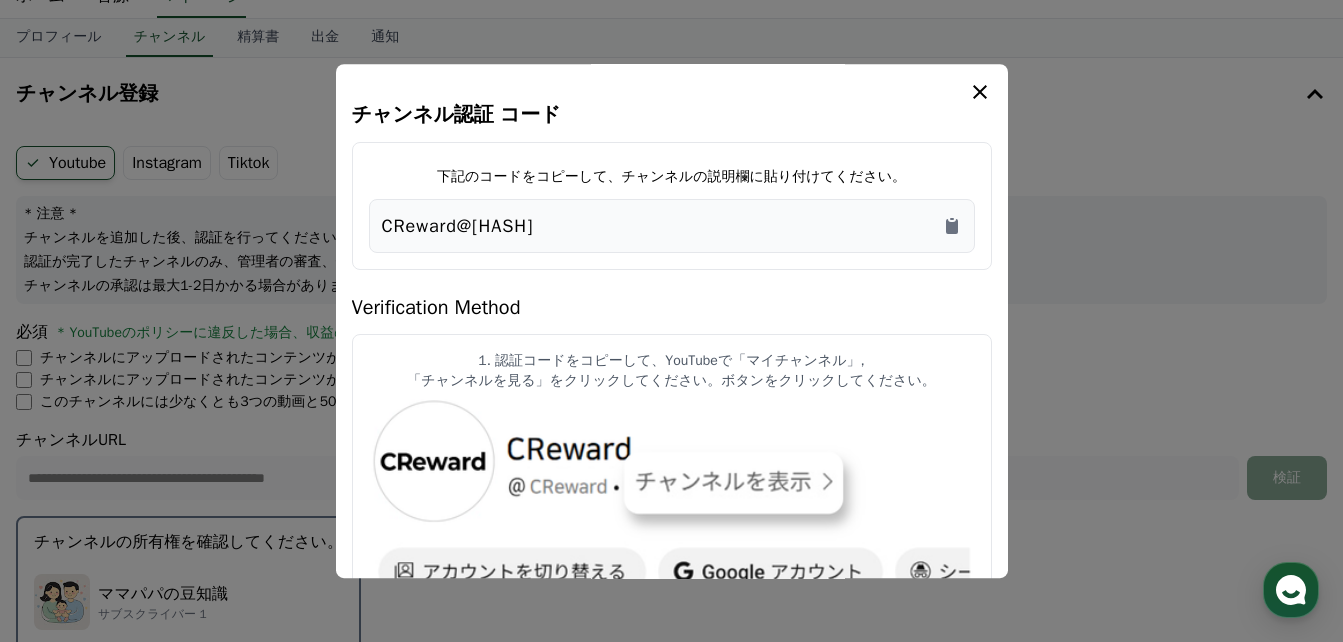 scroll, scrollTop: 0, scrollLeft: 0, axis: both 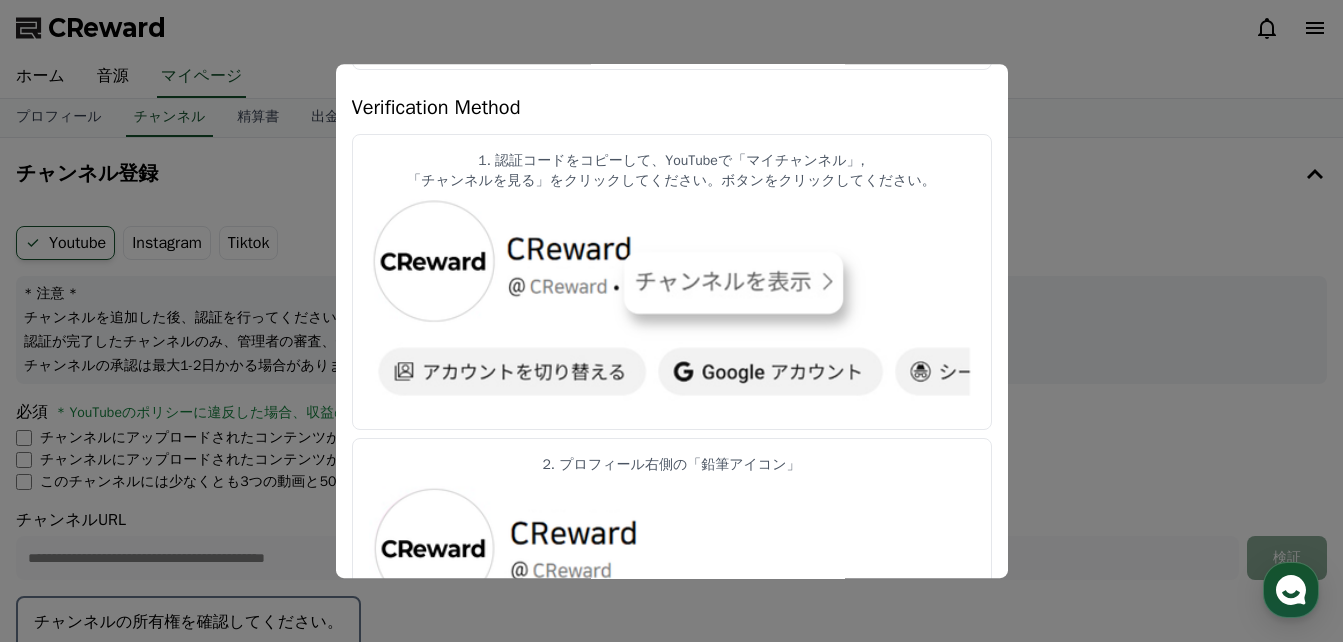 click at bounding box center [672, 306] 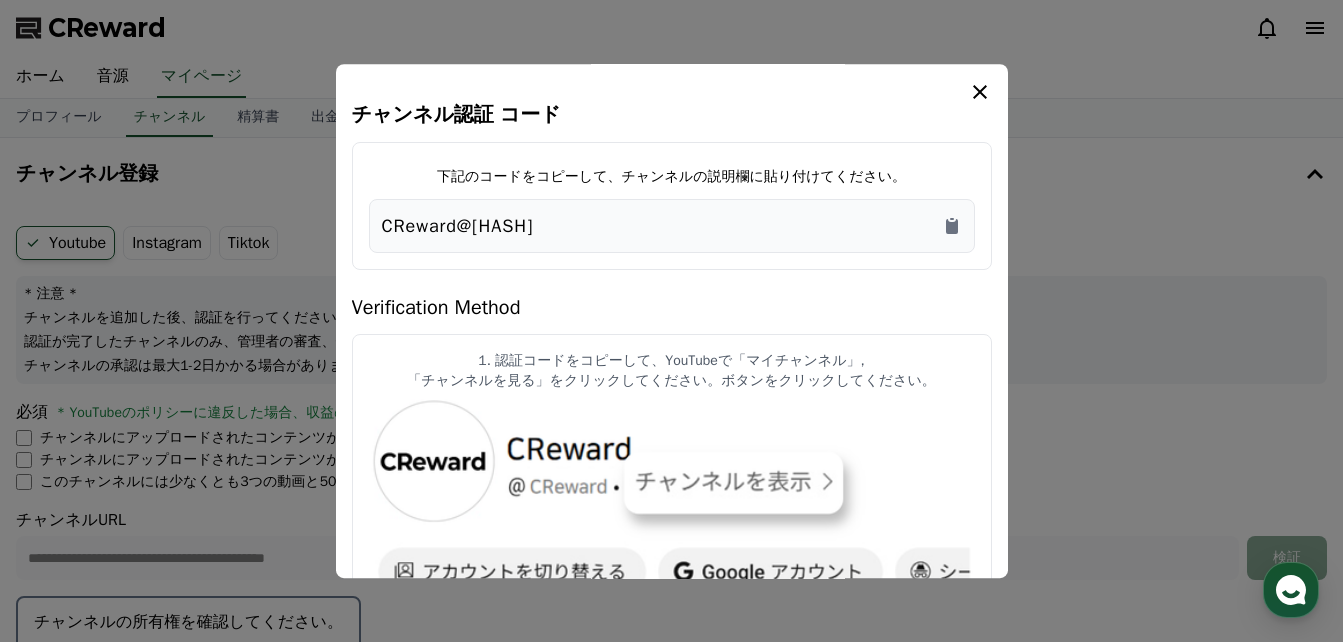 click 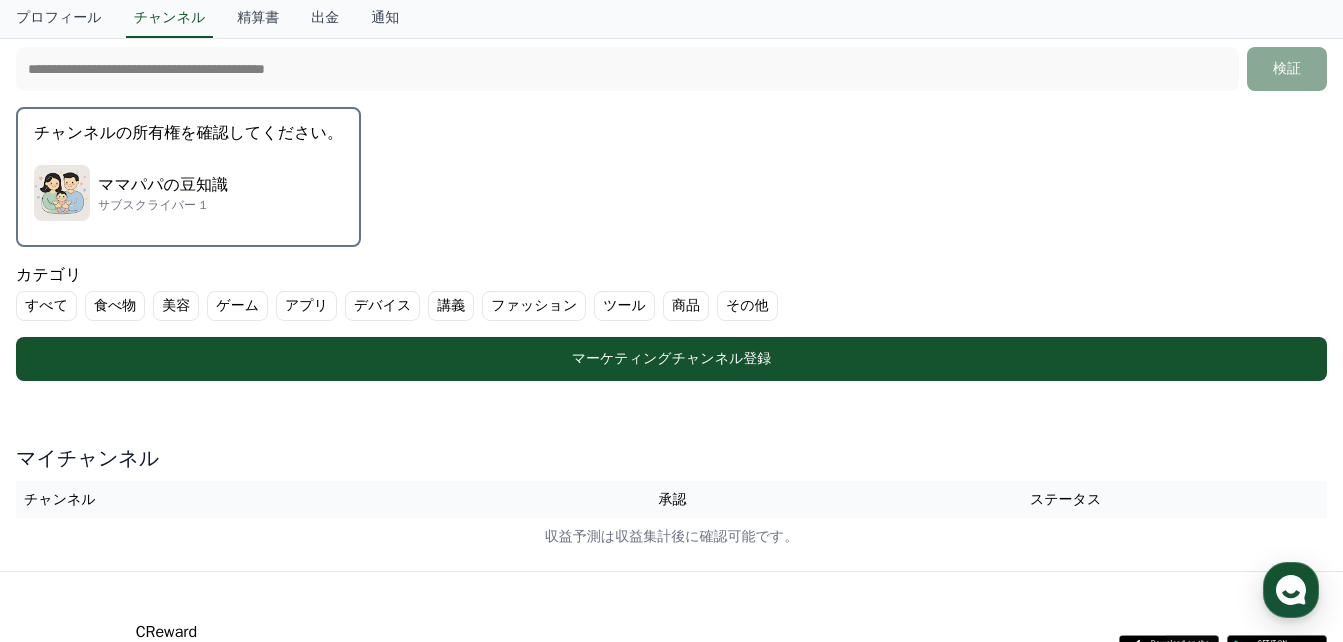 scroll, scrollTop: 500, scrollLeft: 0, axis: vertical 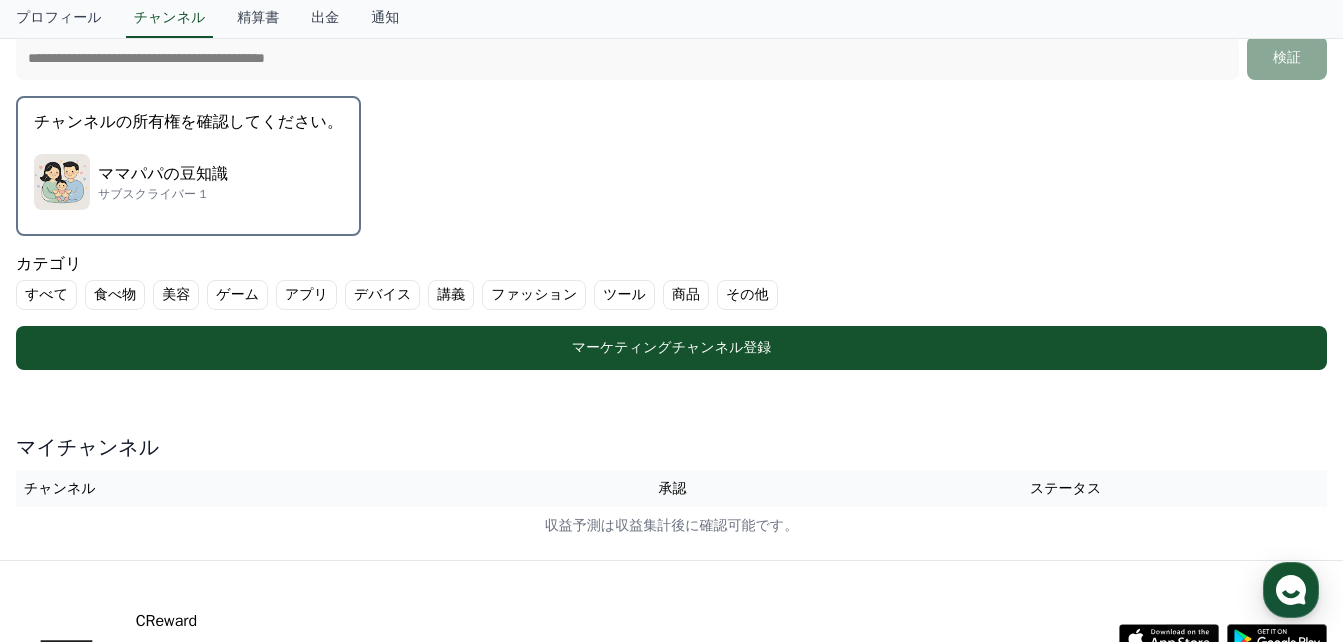 click on "チャンネルの所有権を確認してください。" at bounding box center [188, 122] 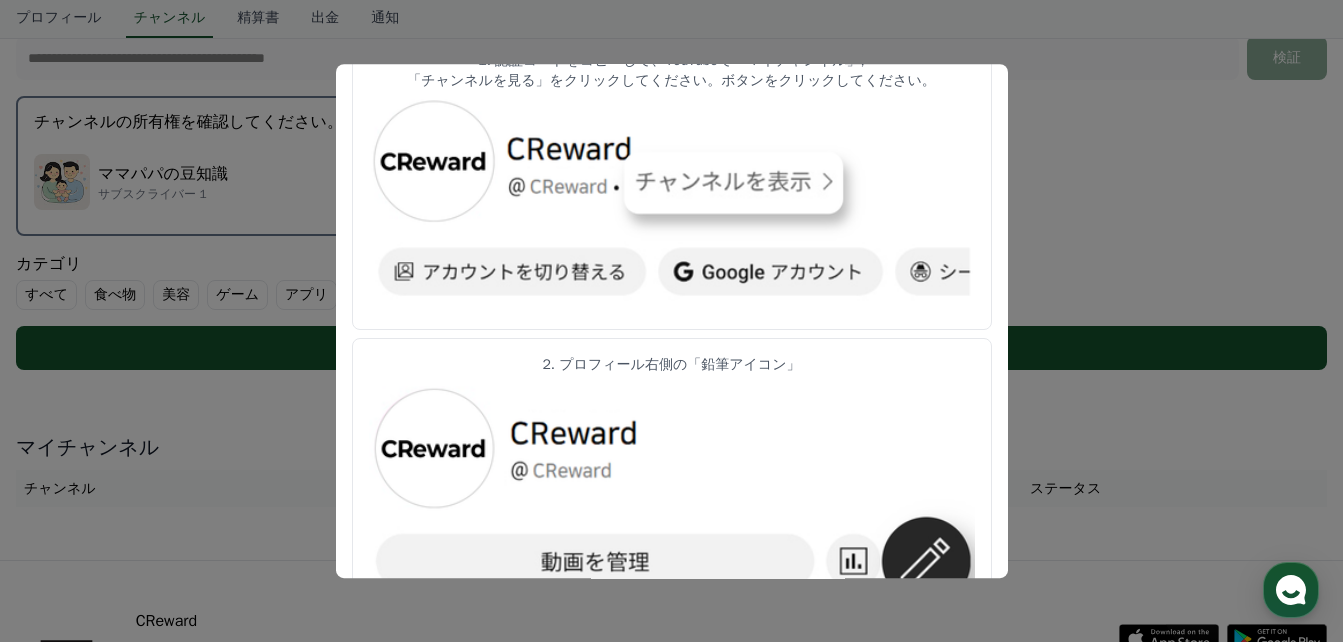 scroll, scrollTop: 200, scrollLeft: 0, axis: vertical 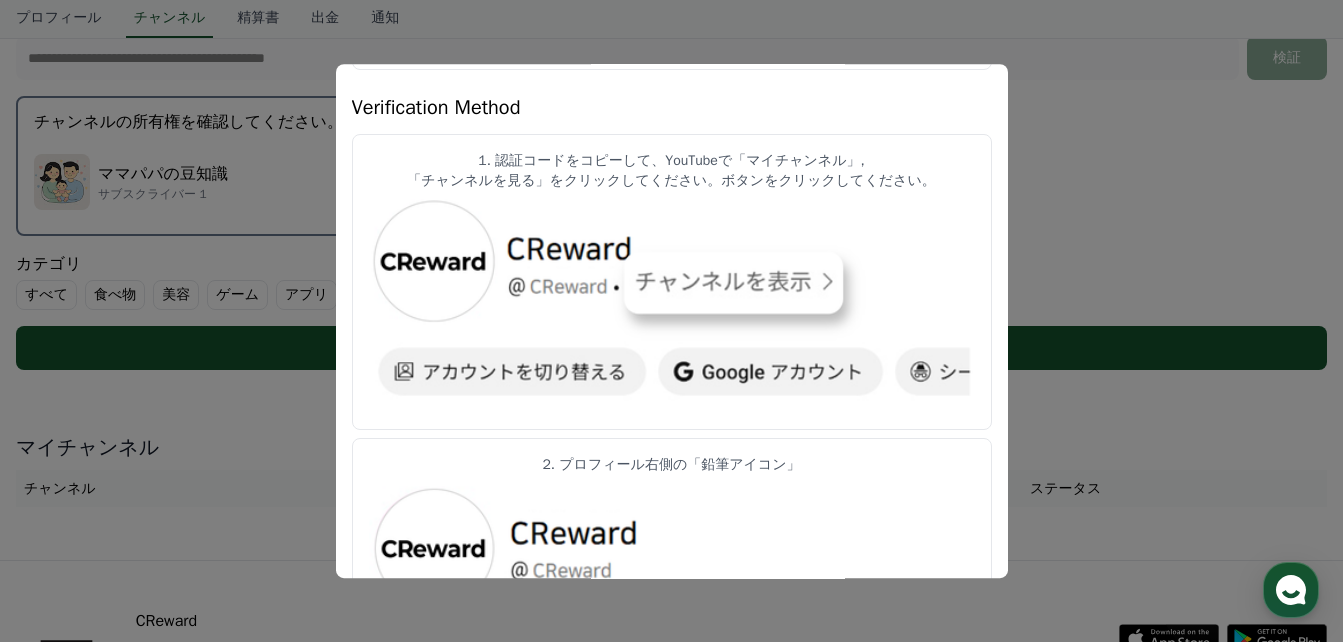 click at bounding box center [671, 321] 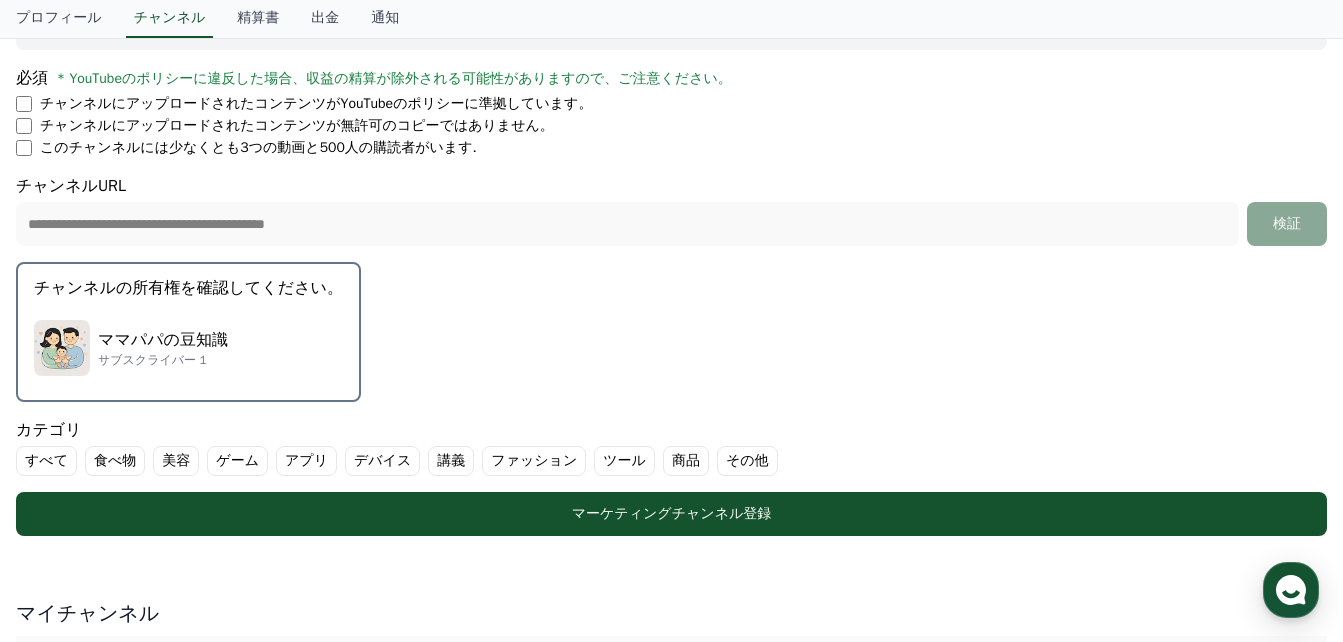 scroll, scrollTop: 300, scrollLeft: 0, axis: vertical 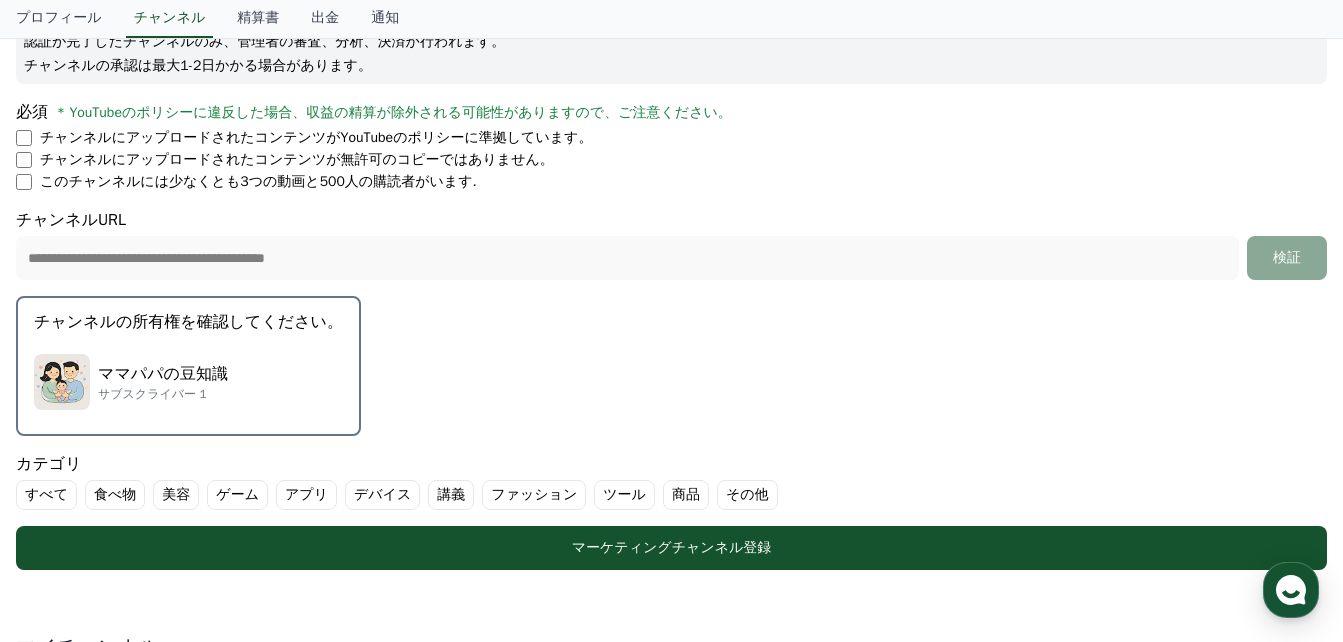 click on "ママパパの豆知識   サブスクライバー
1" at bounding box center [188, 382] 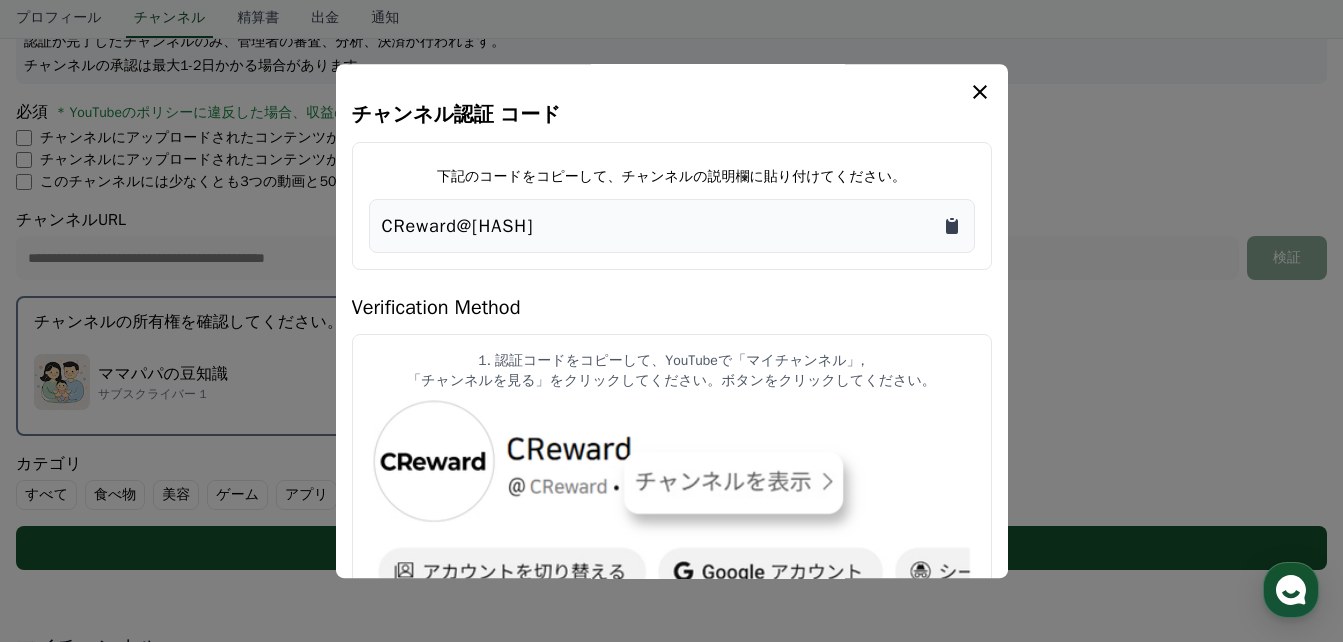 click 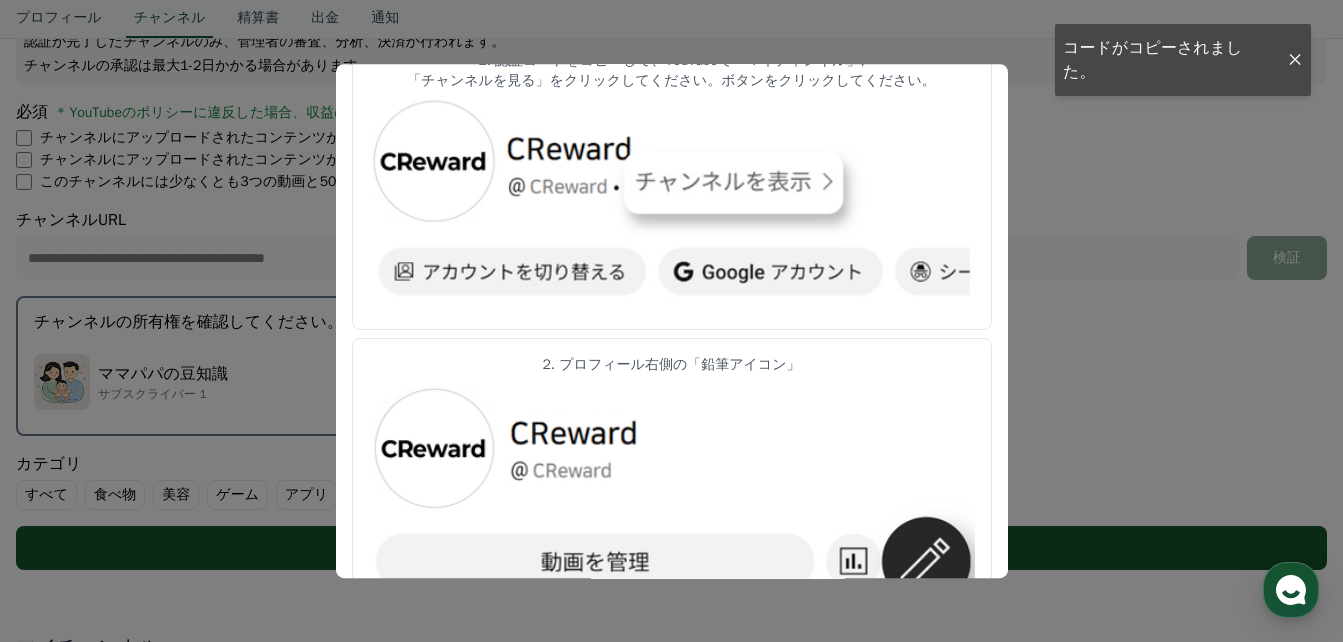 scroll, scrollTop: 200, scrollLeft: 0, axis: vertical 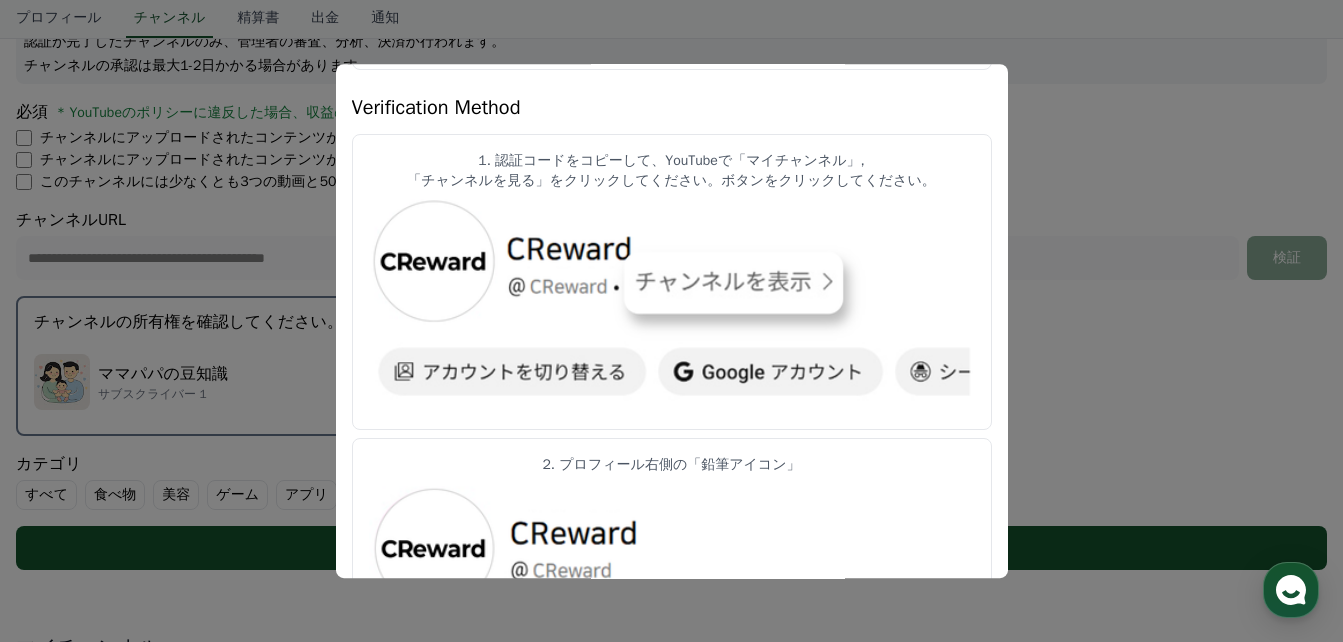 click at bounding box center [671, 321] 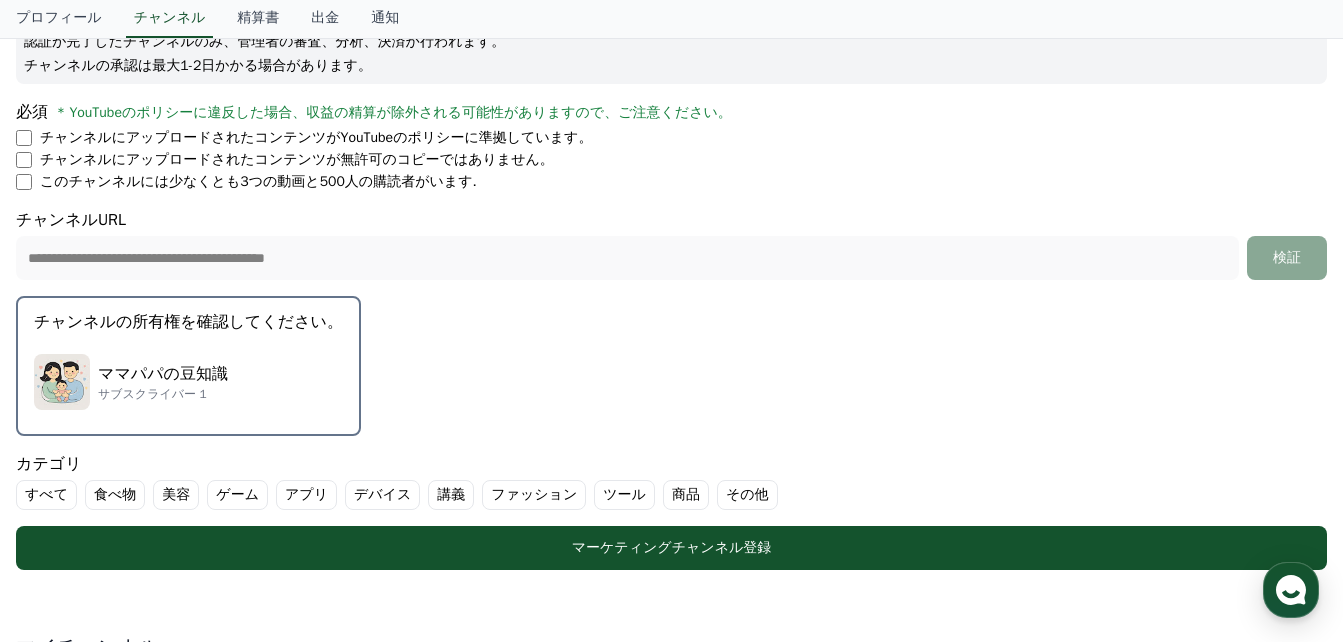 click on "チャンネルの所有権を確認してください。     ママパパの豆知識   サブスクライバー
1" at bounding box center [188, 366] 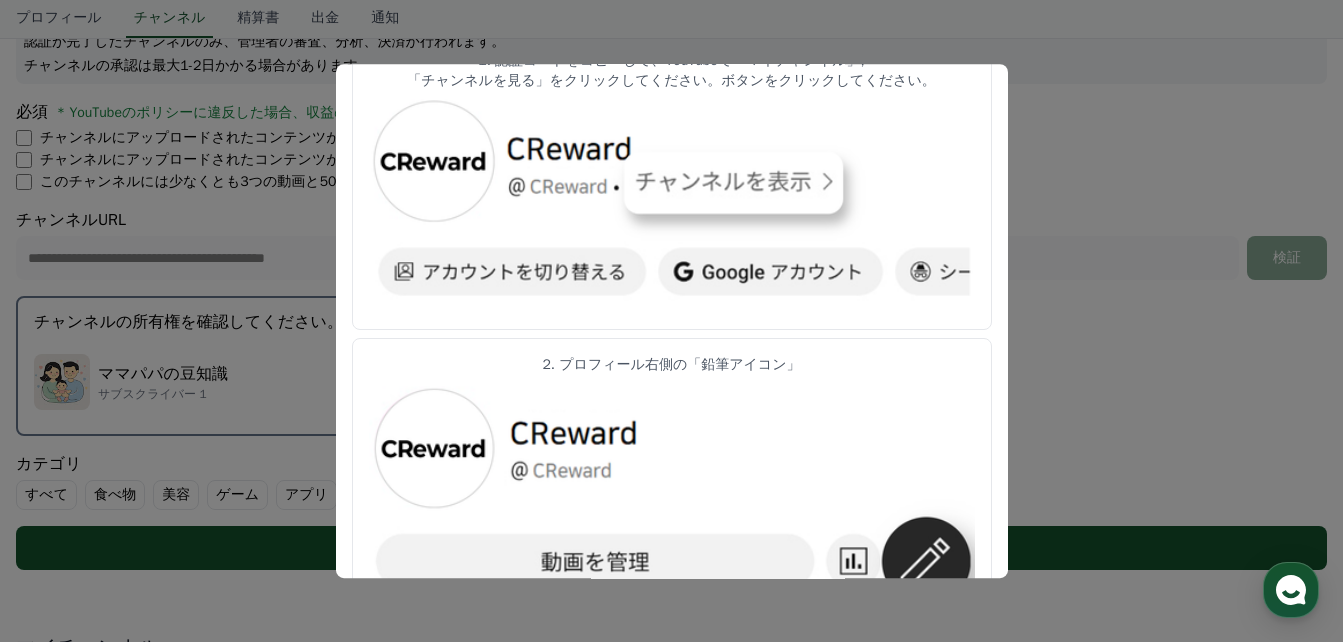 scroll, scrollTop: 200, scrollLeft: 0, axis: vertical 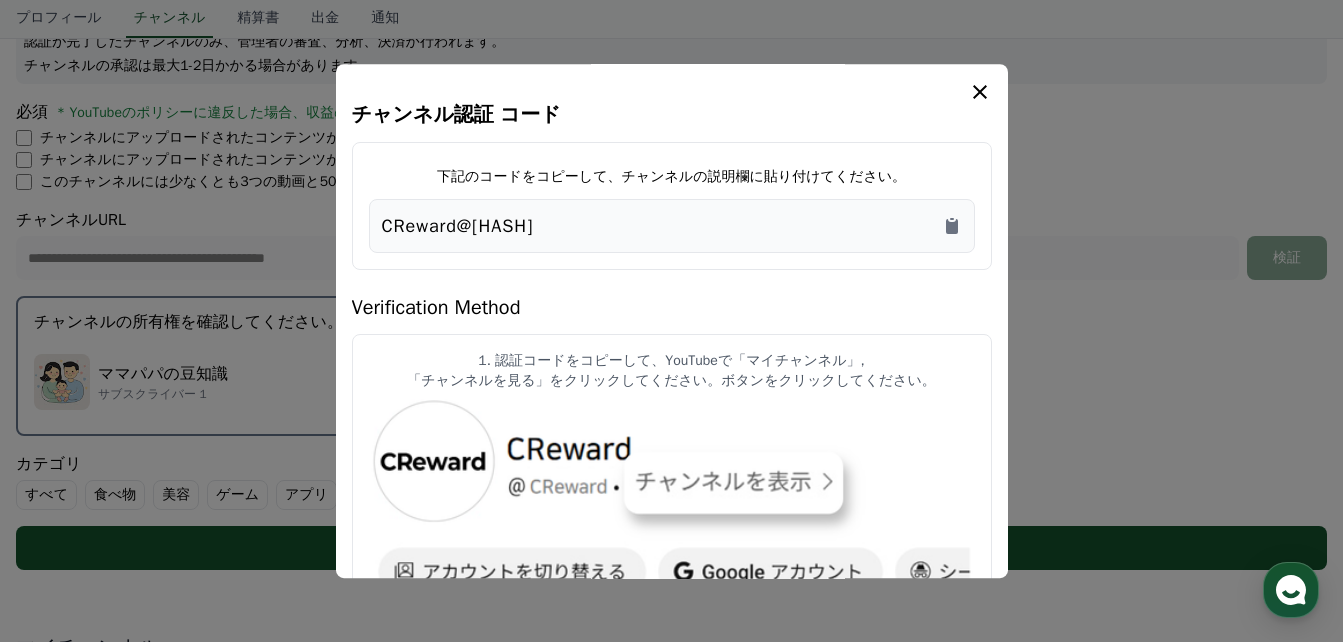 drag, startPoint x: 457, startPoint y: 223, endPoint x: 369, endPoint y: 223, distance: 88 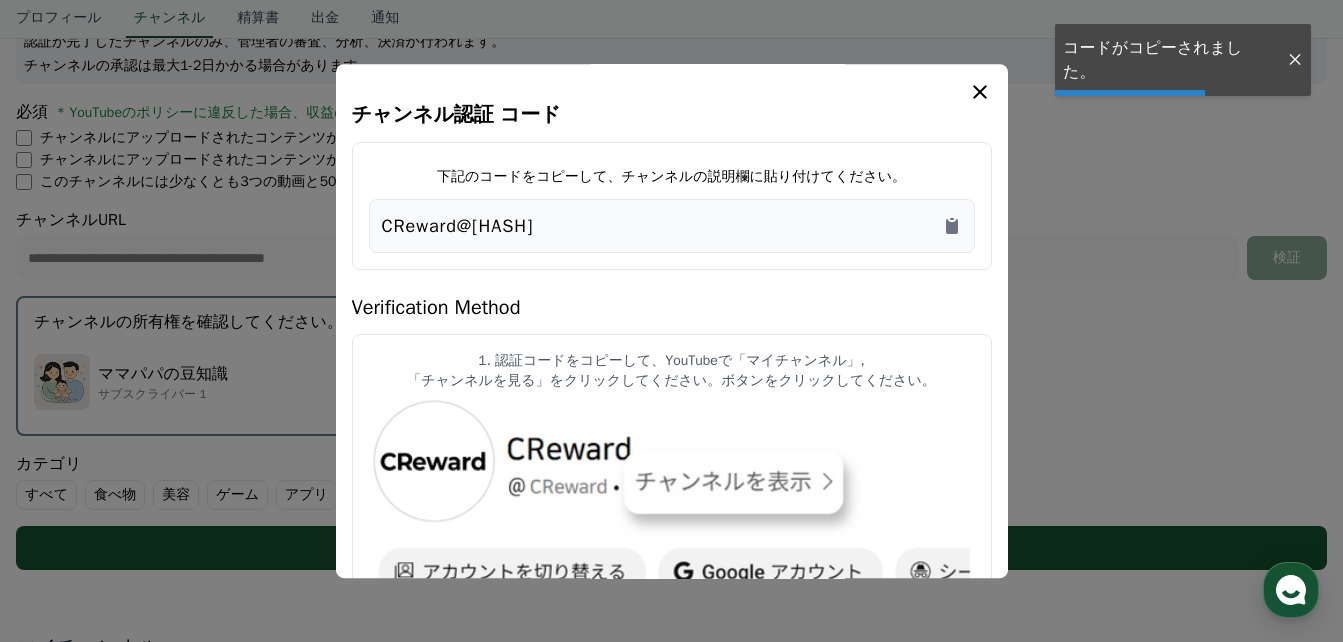 click at bounding box center [671, 321] 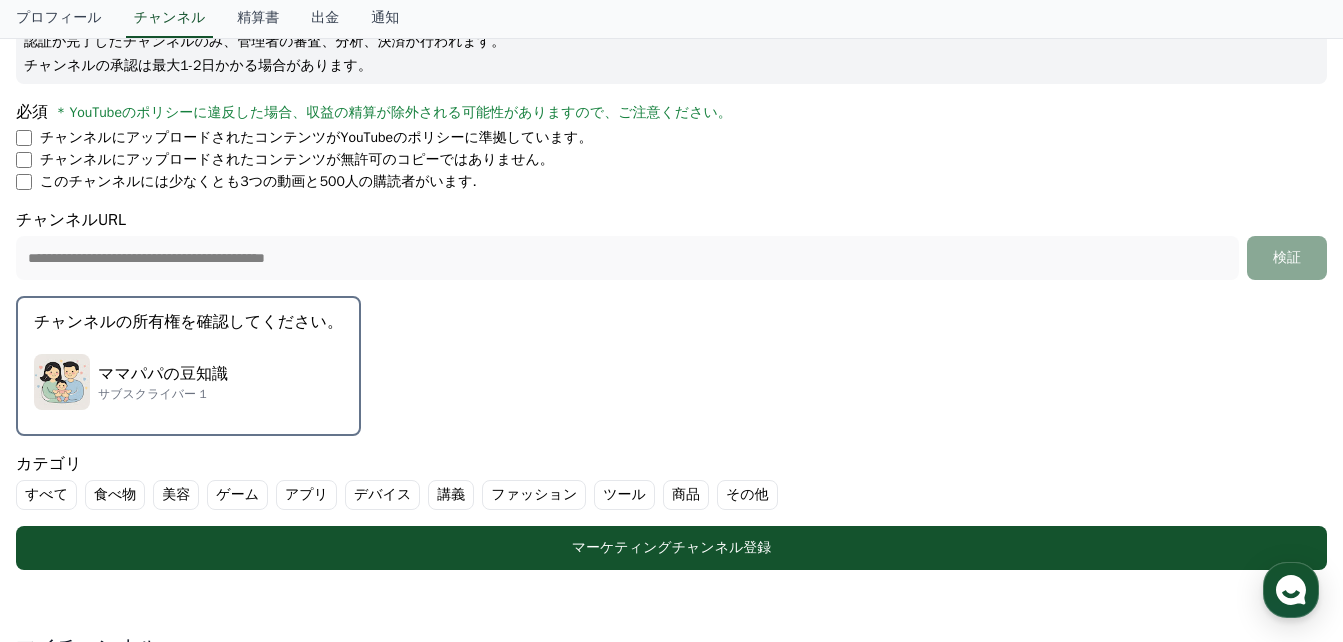 click on "ママパパの豆知識   サブスクライバー
1" at bounding box center [188, 382] 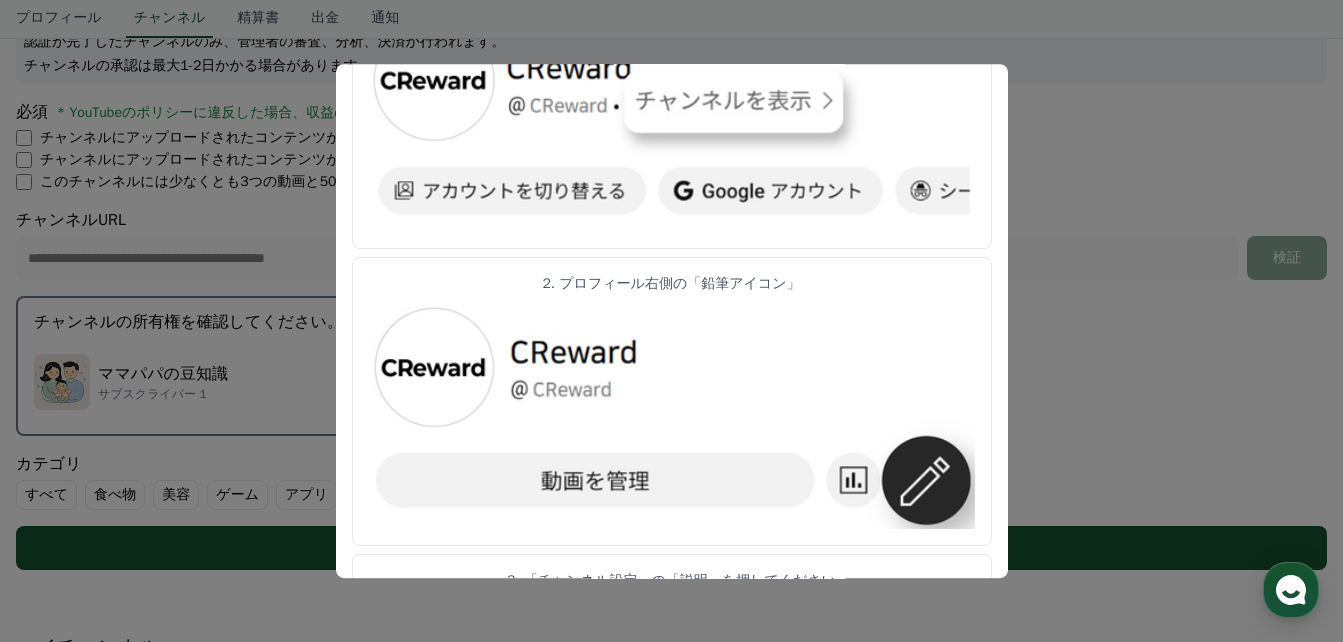 scroll, scrollTop: 400, scrollLeft: 0, axis: vertical 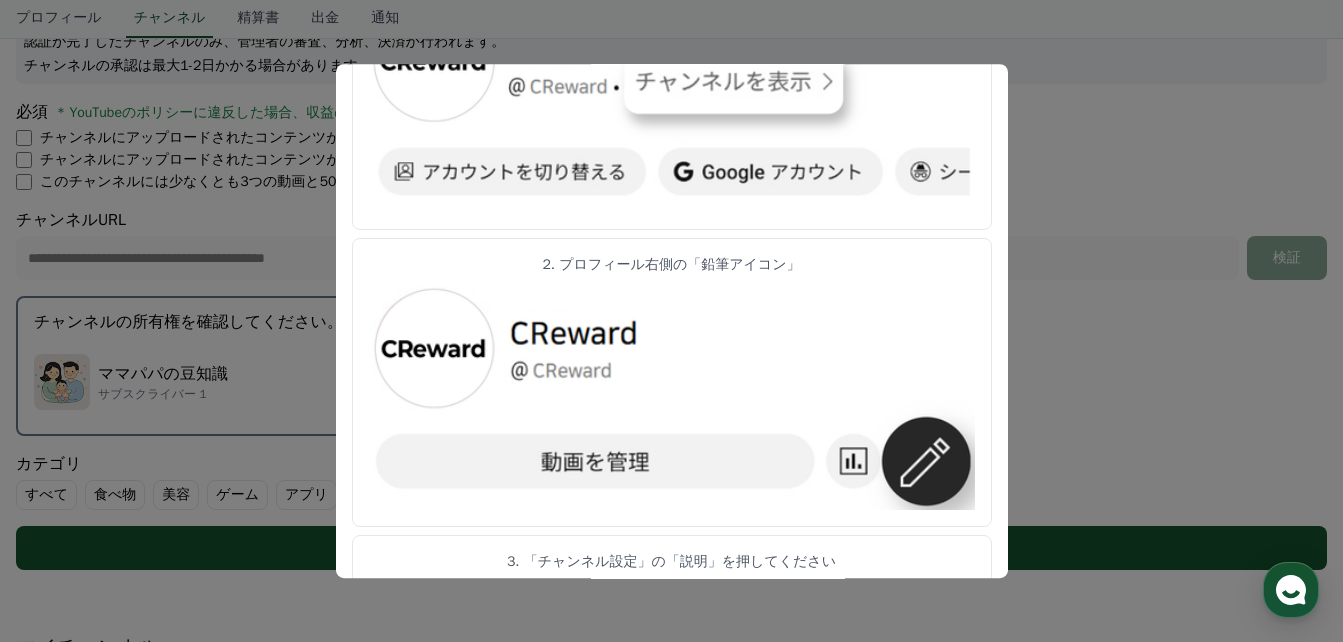 click at bounding box center [671, 321] 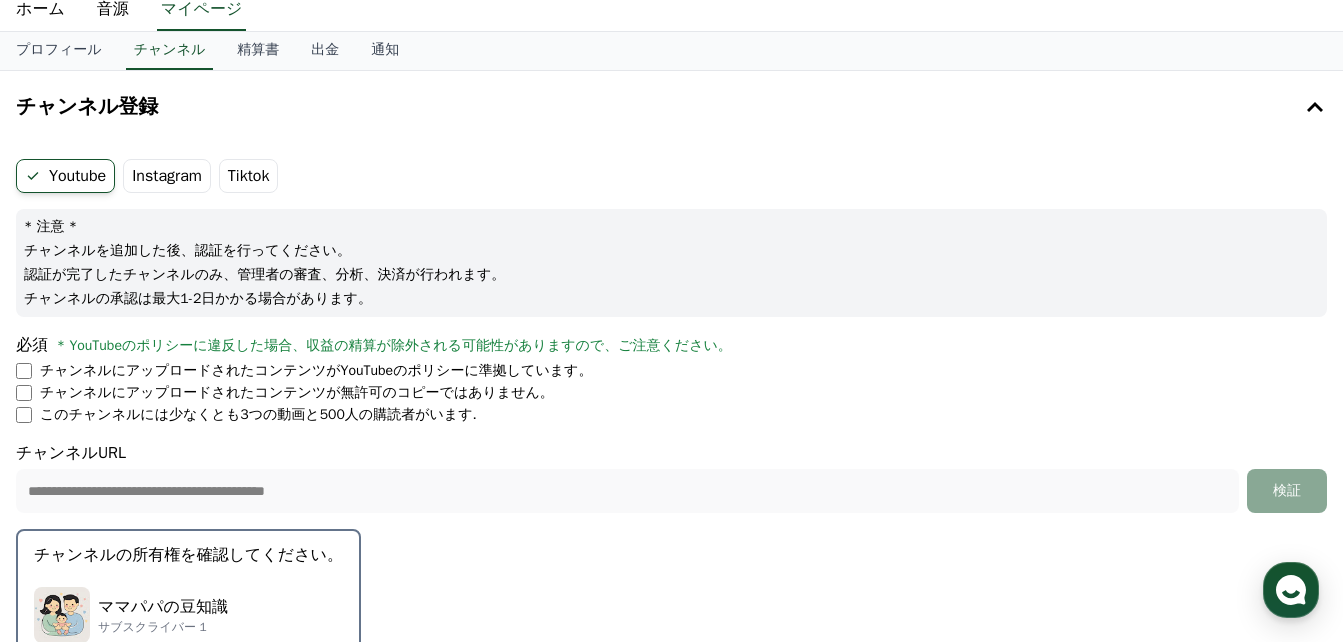 scroll, scrollTop: 200, scrollLeft: 0, axis: vertical 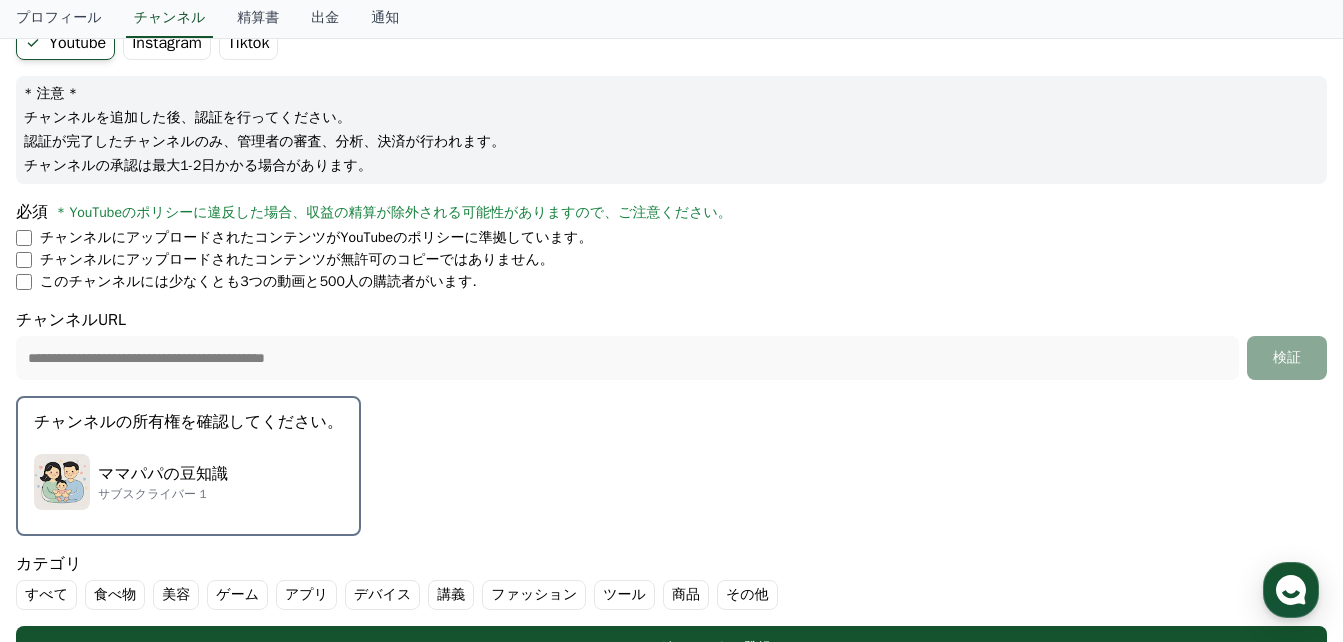 click on "チャンネルの所有権を確認してください。" at bounding box center [188, 422] 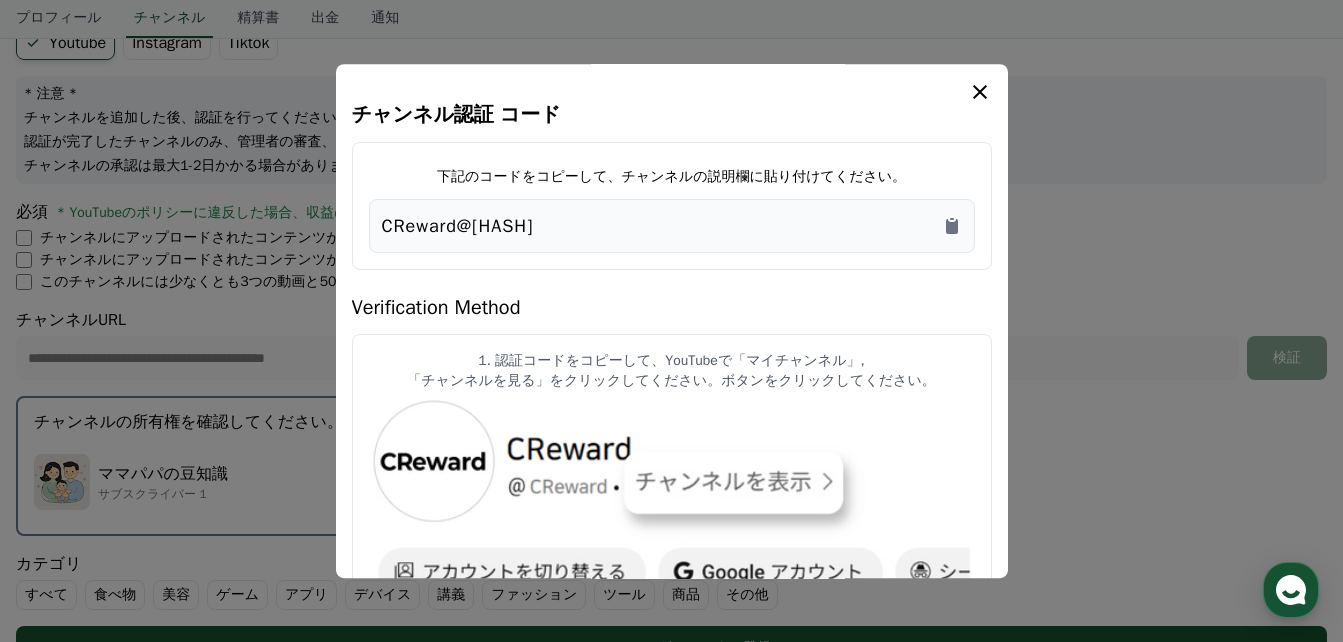 click on "1. 認証コードをコピーして、YouTubeで「マイチャンネル」," at bounding box center [672, 361] 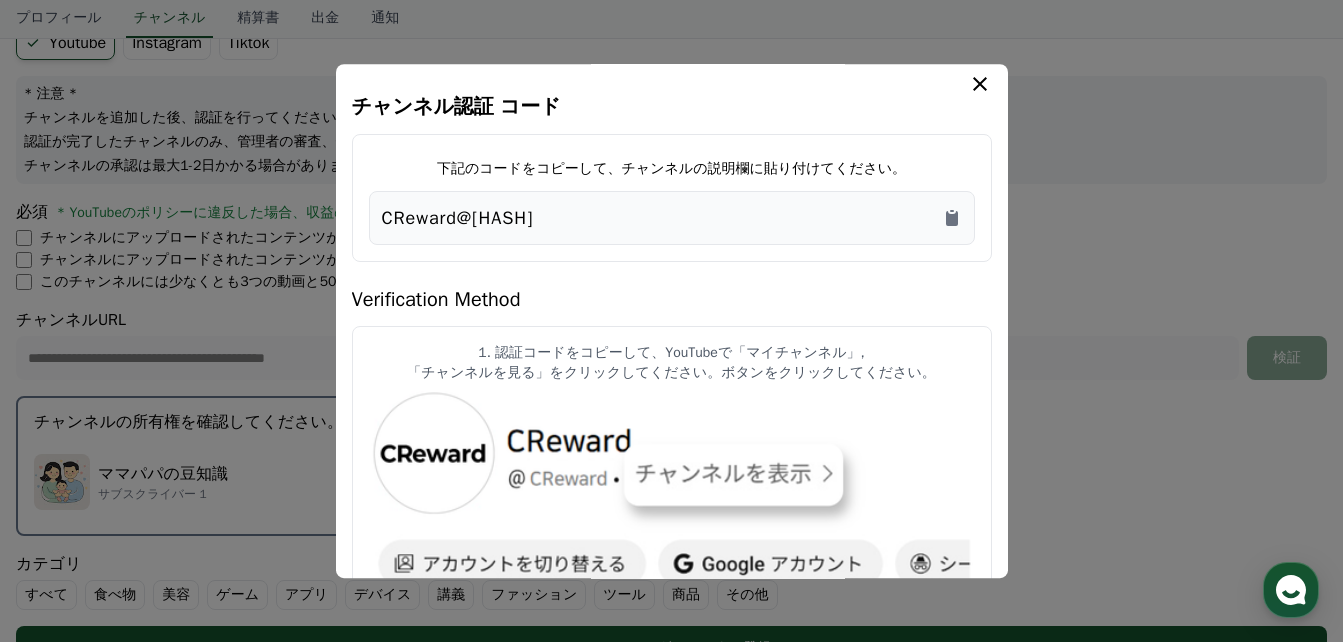 scroll, scrollTop: 0, scrollLeft: 0, axis: both 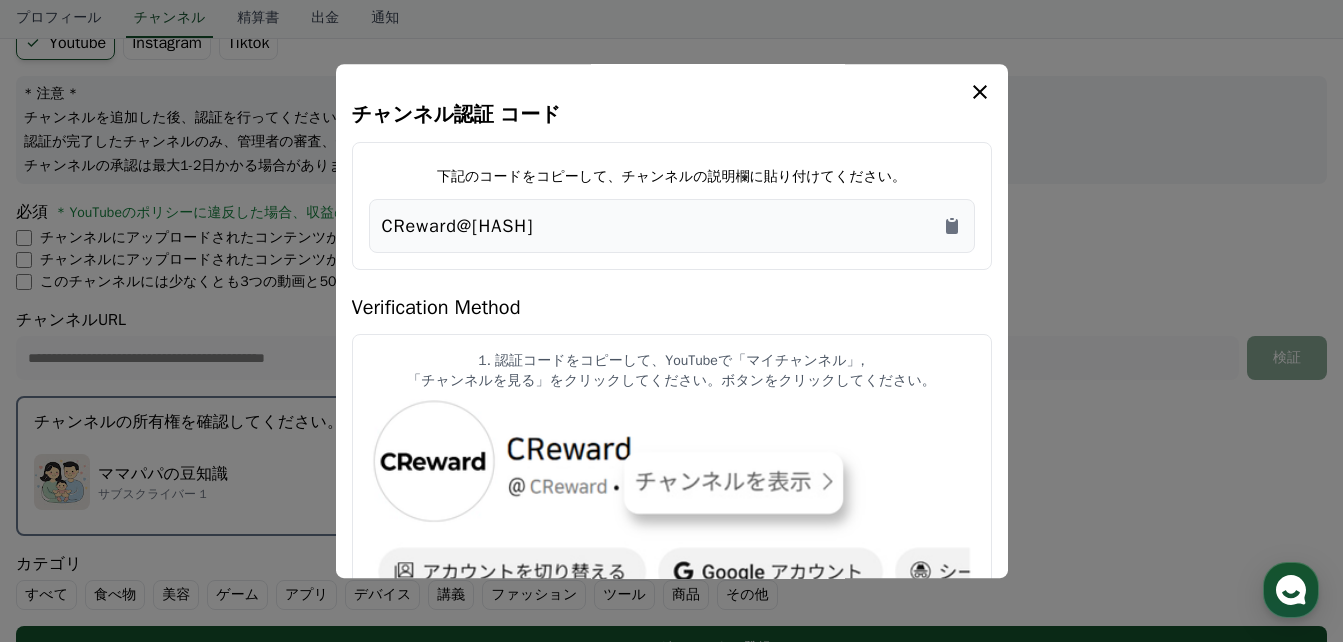 click 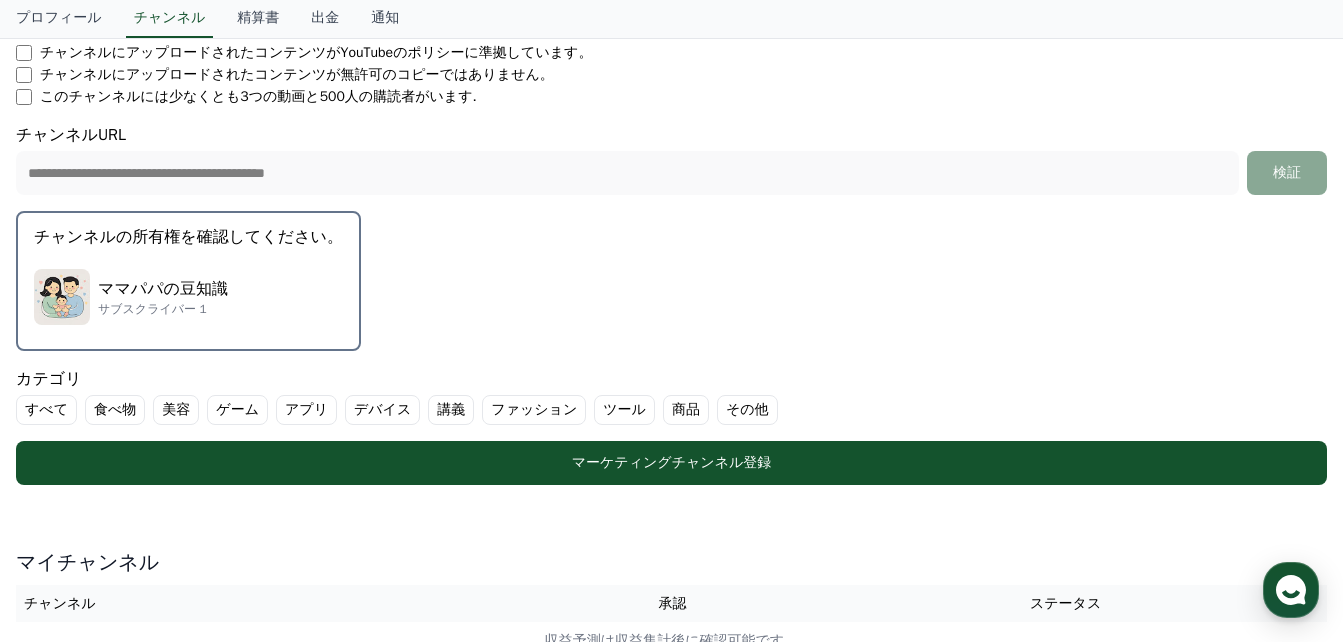 scroll, scrollTop: 400, scrollLeft: 0, axis: vertical 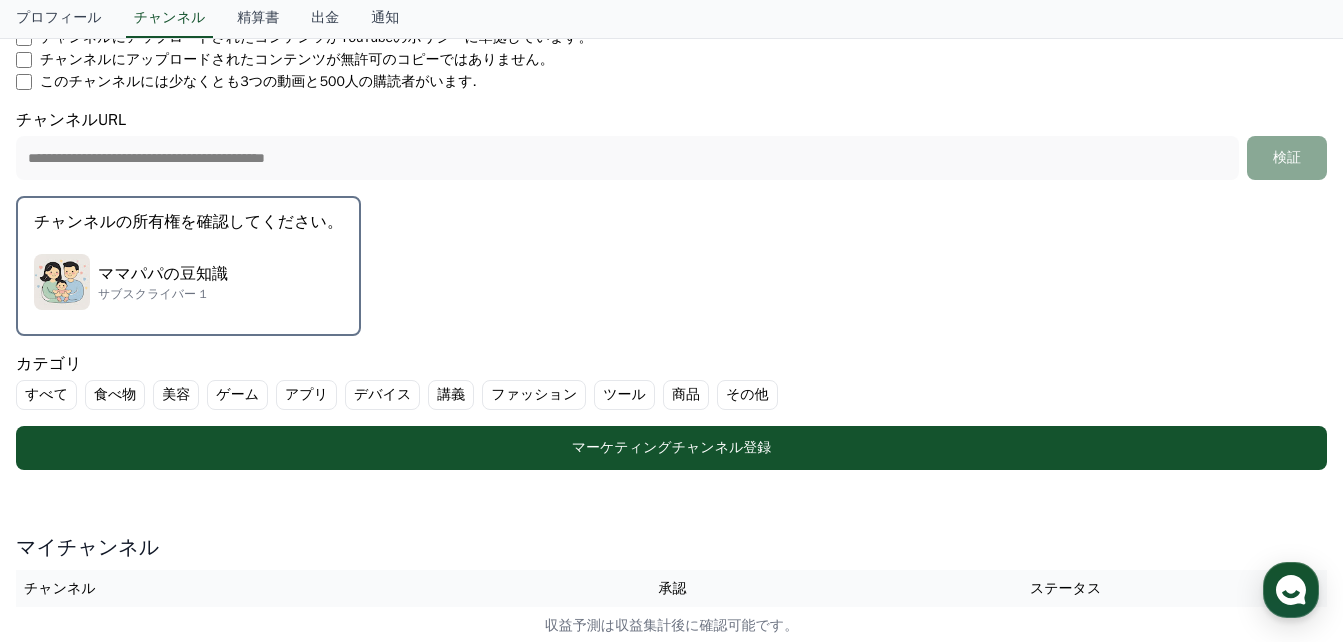 click on "その他" at bounding box center (747, 395) 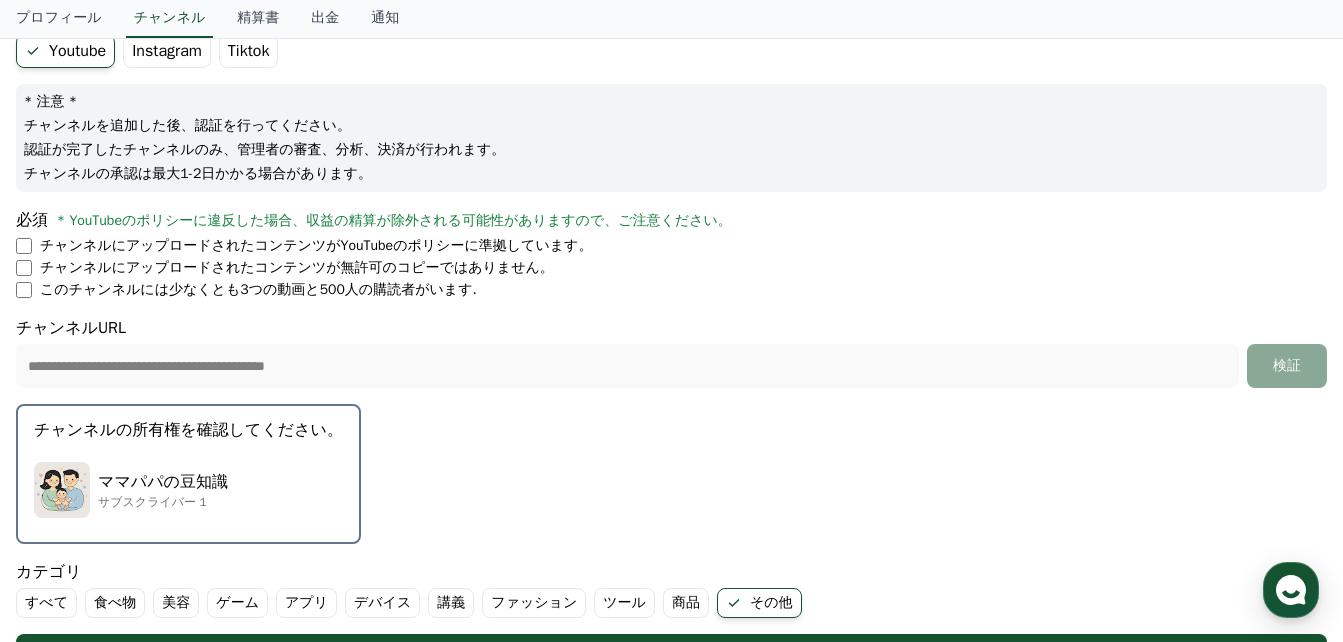 scroll, scrollTop: 167, scrollLeft: 0, axis: vertical 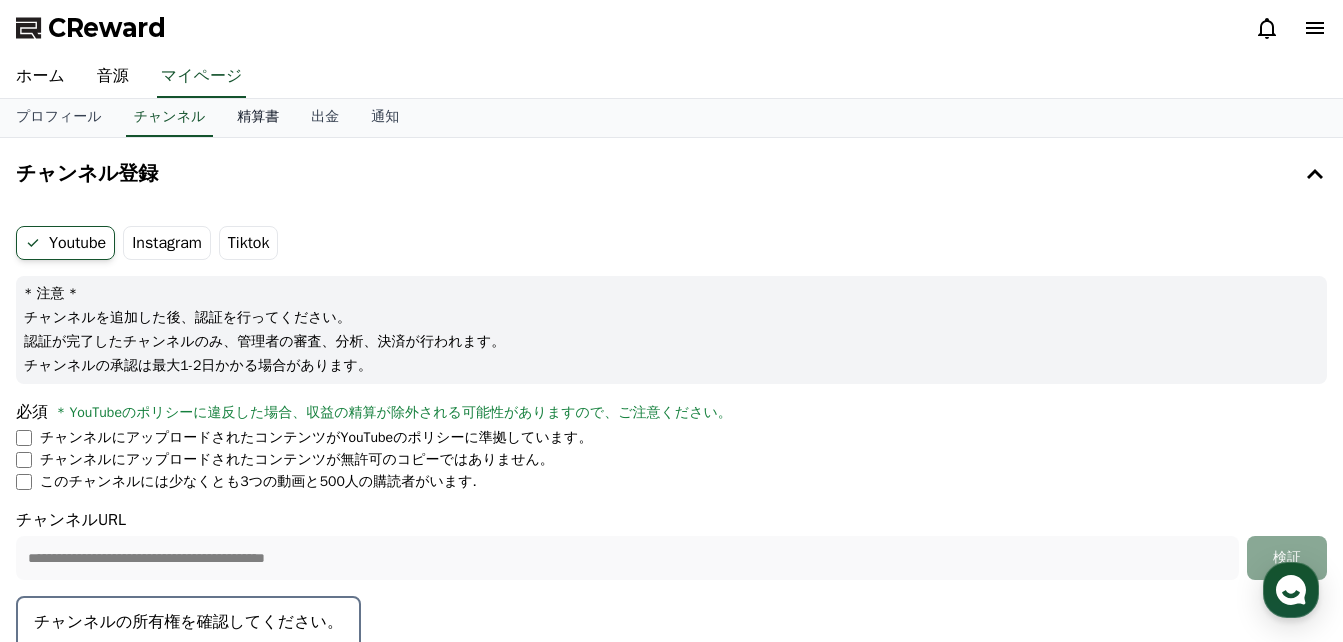 click on "精算書" at bounding box center [258, 118] 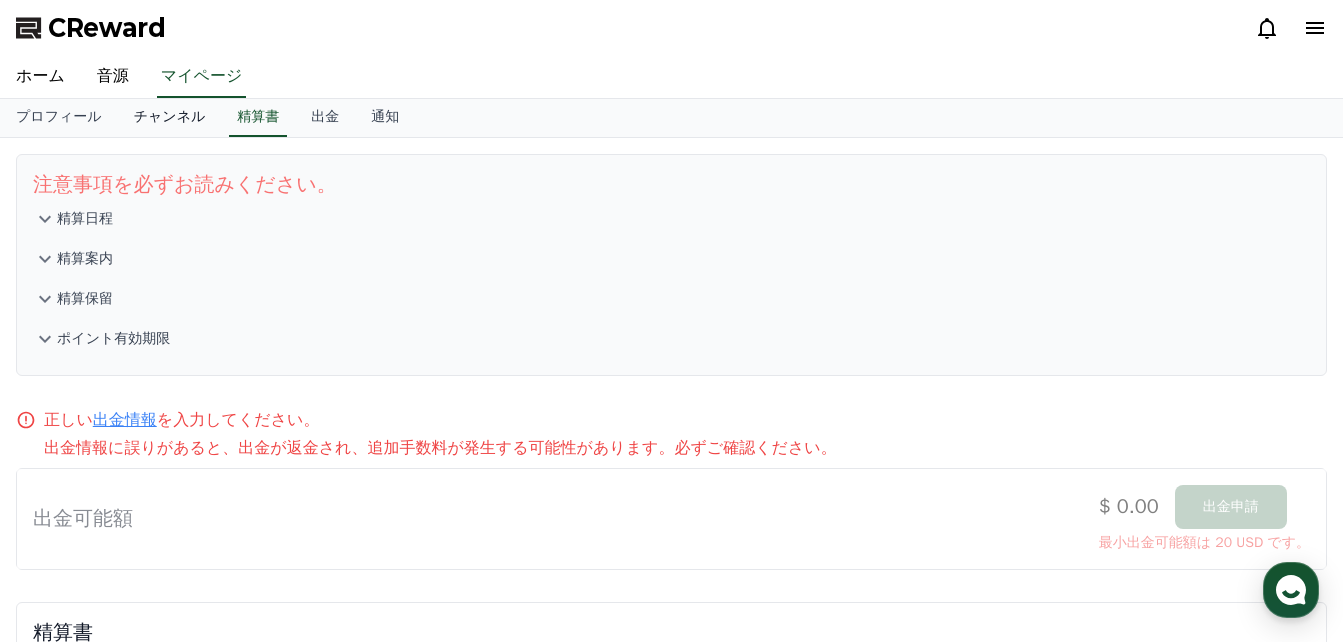 click on "チャンネル" at bounding box center (170, 118) 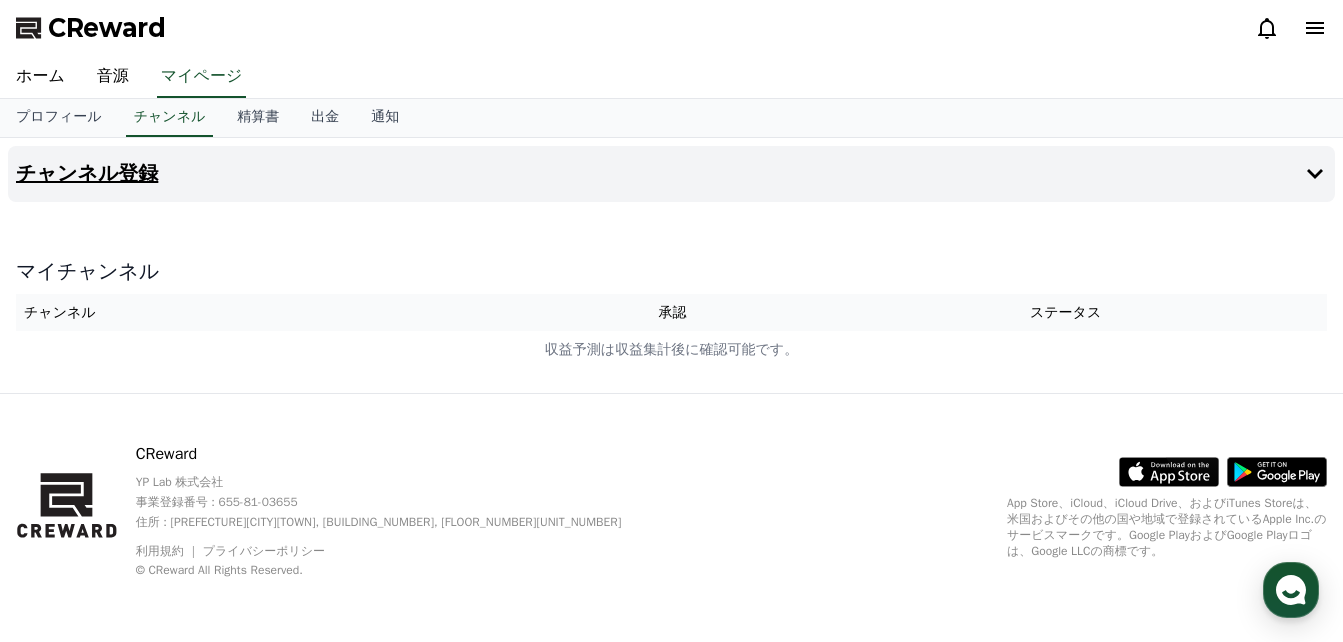 click on "チャンネル登録" at bounding box center [671, 174] 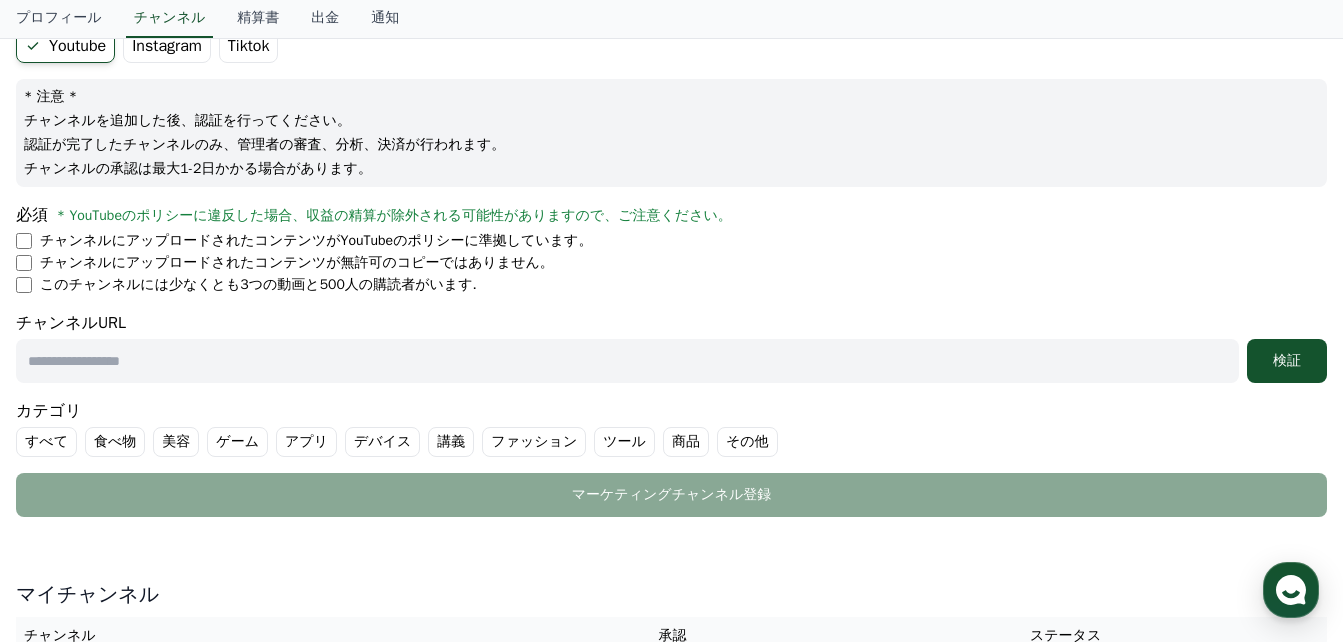 scroll, scrollTop: 200, scrollLeft: 0, axis: vertical 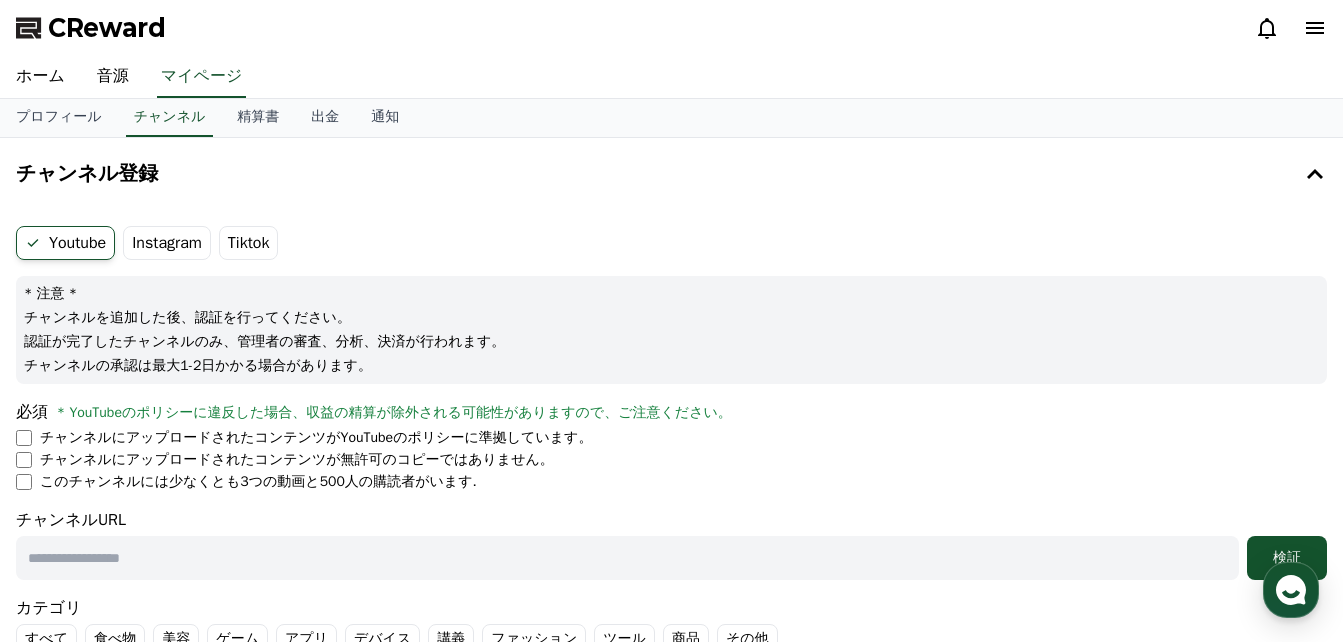 paste on "**********" 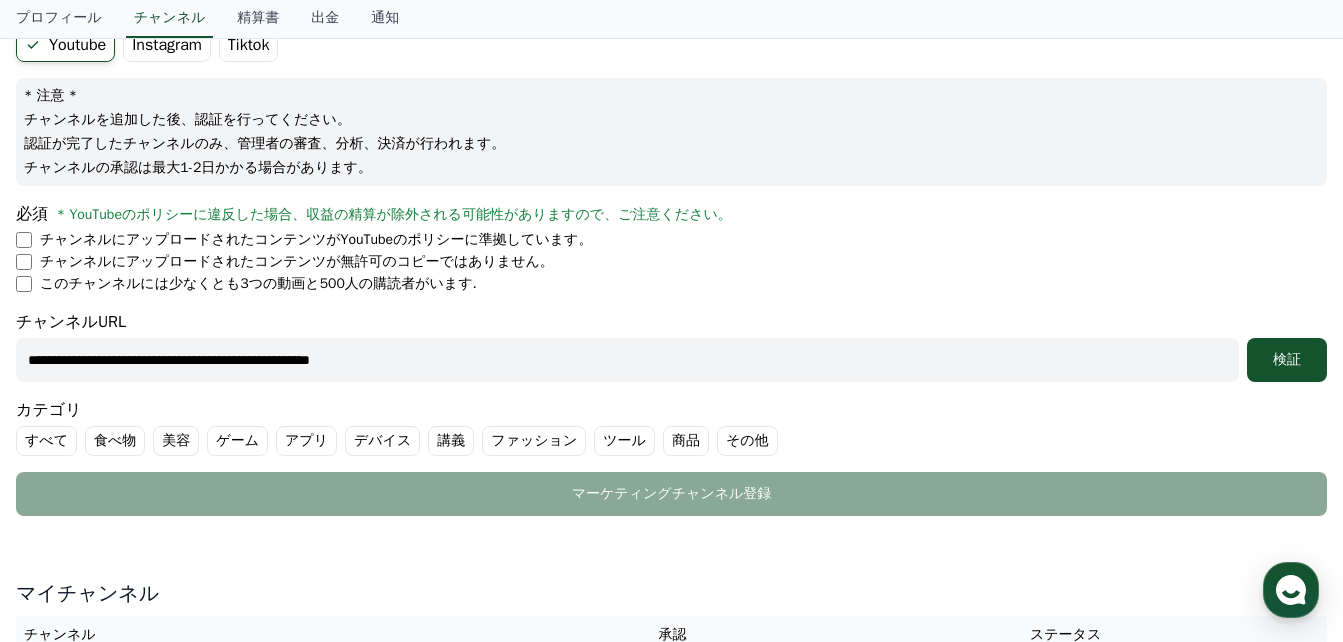 scroll, scrollTop: 200, scrollLeft: 0, axis: vertical 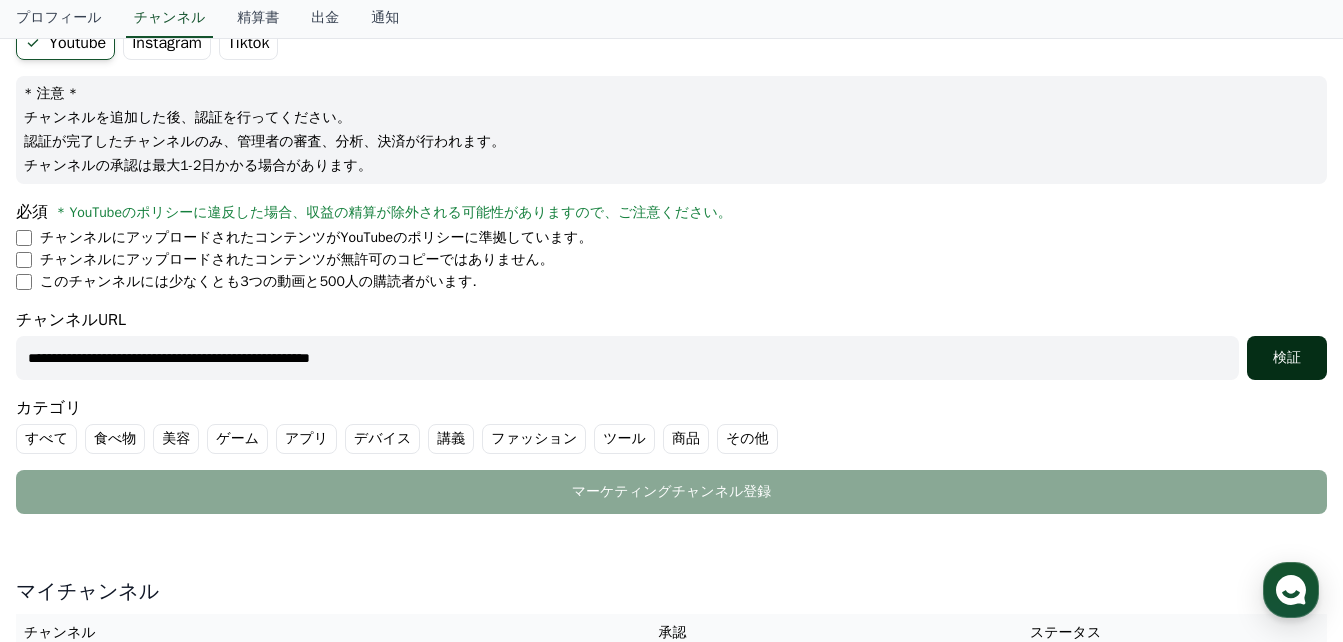 type on "**********" 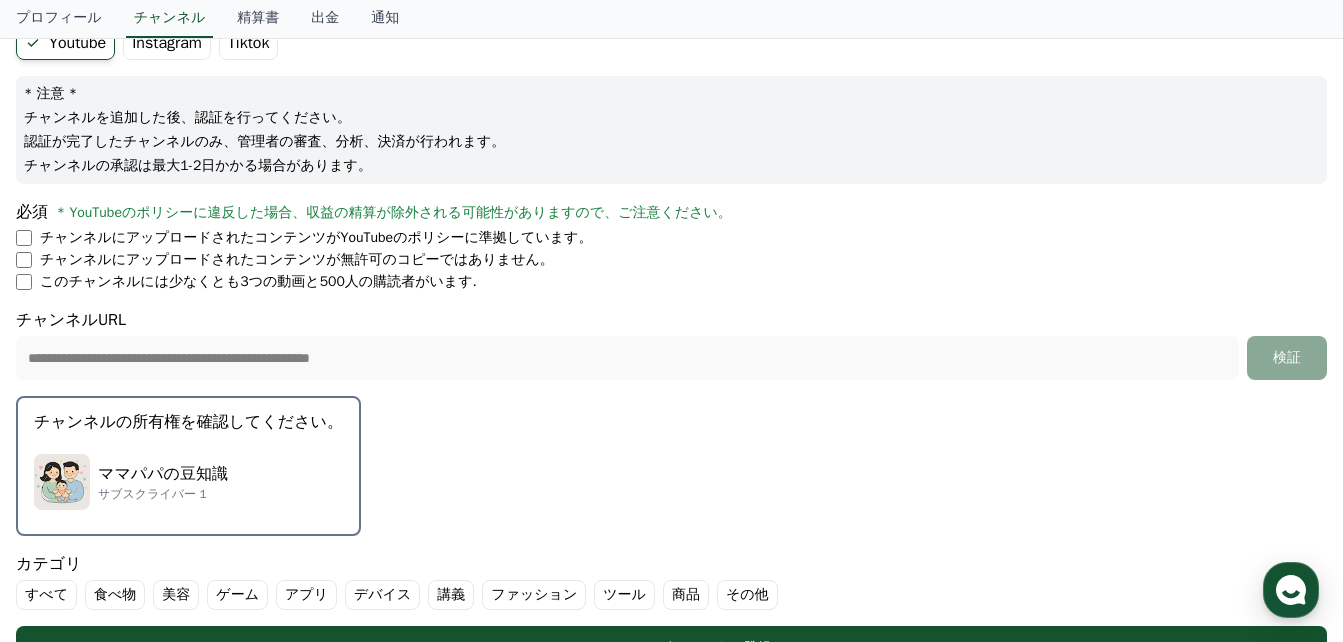 click on "ママパパの豆知識   サブスクライバー
1" at bounding box center (188, 482) 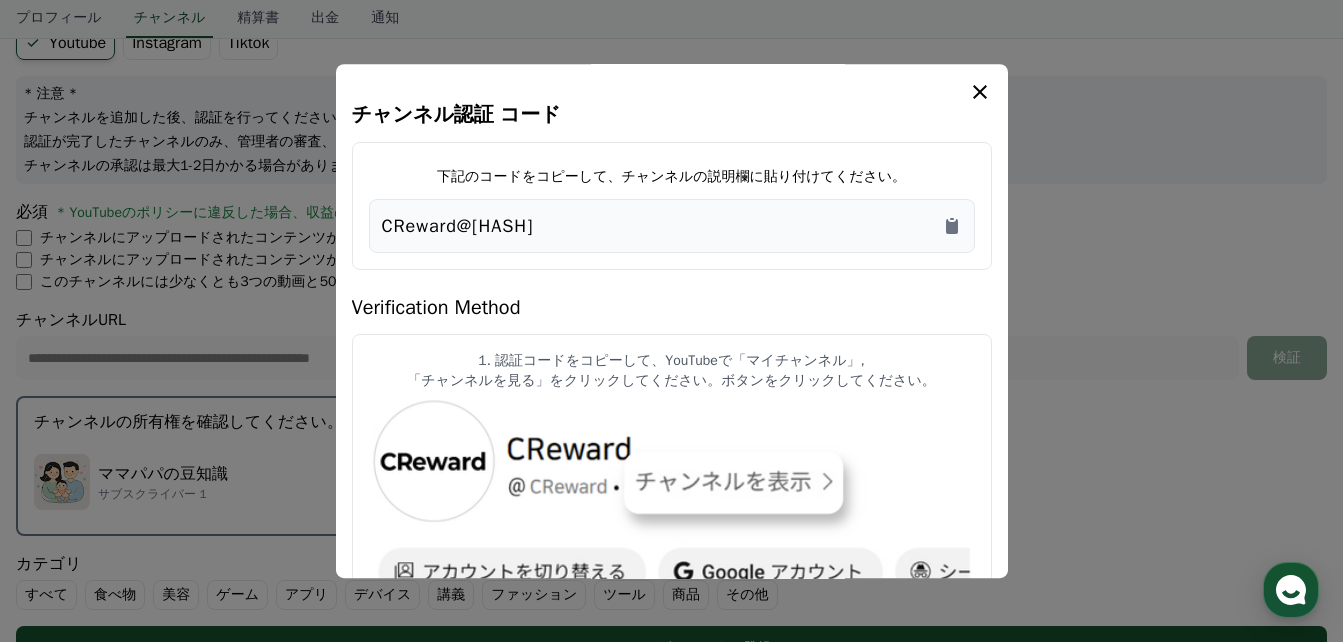 click at bounding box center (672, 506) 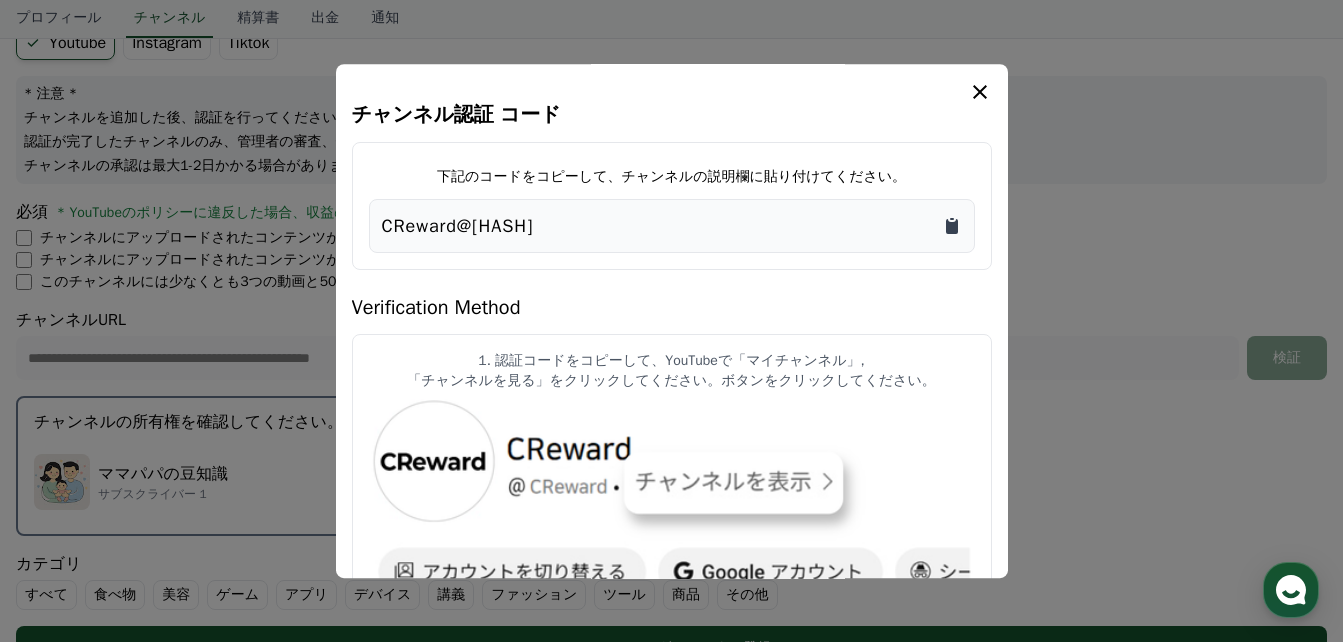 click 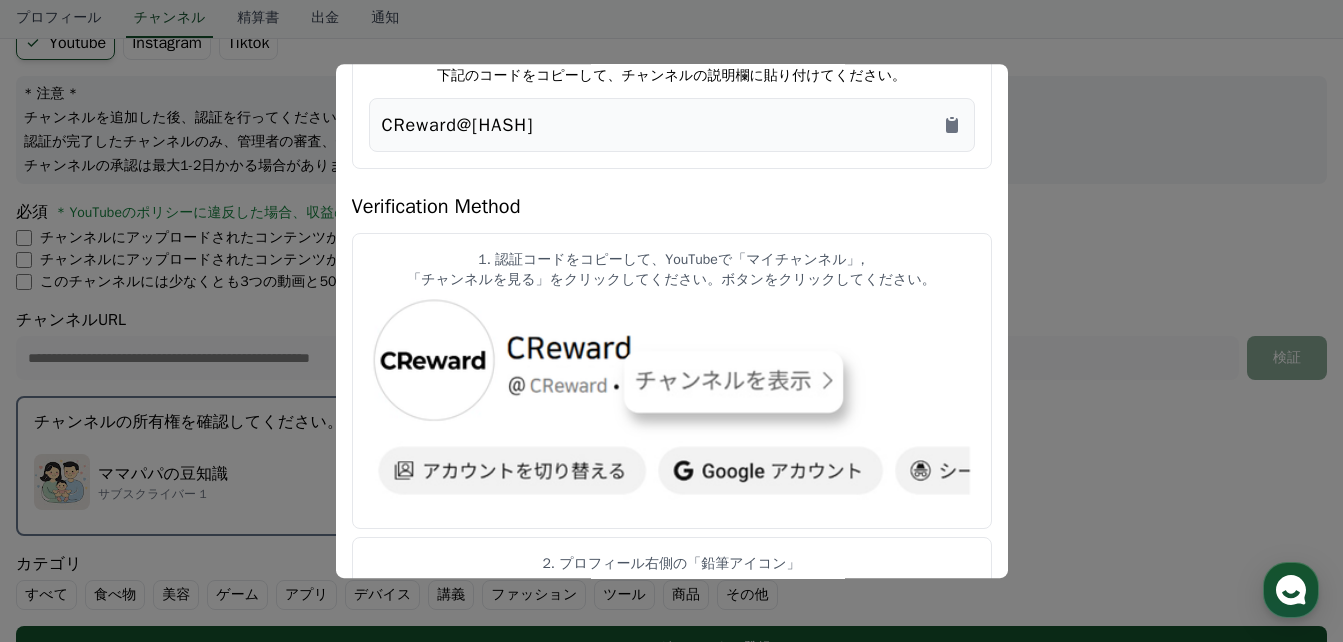 scroll, scrollTop: 100, scrollLeft: 0, axis: vertical 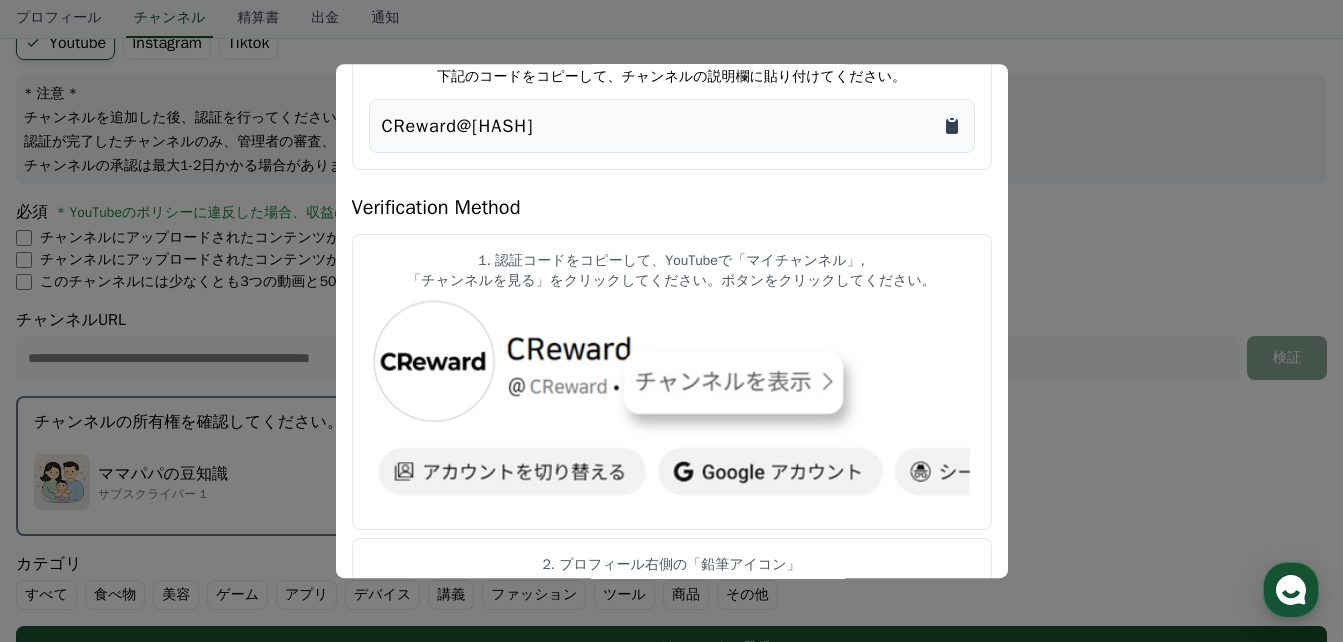 click 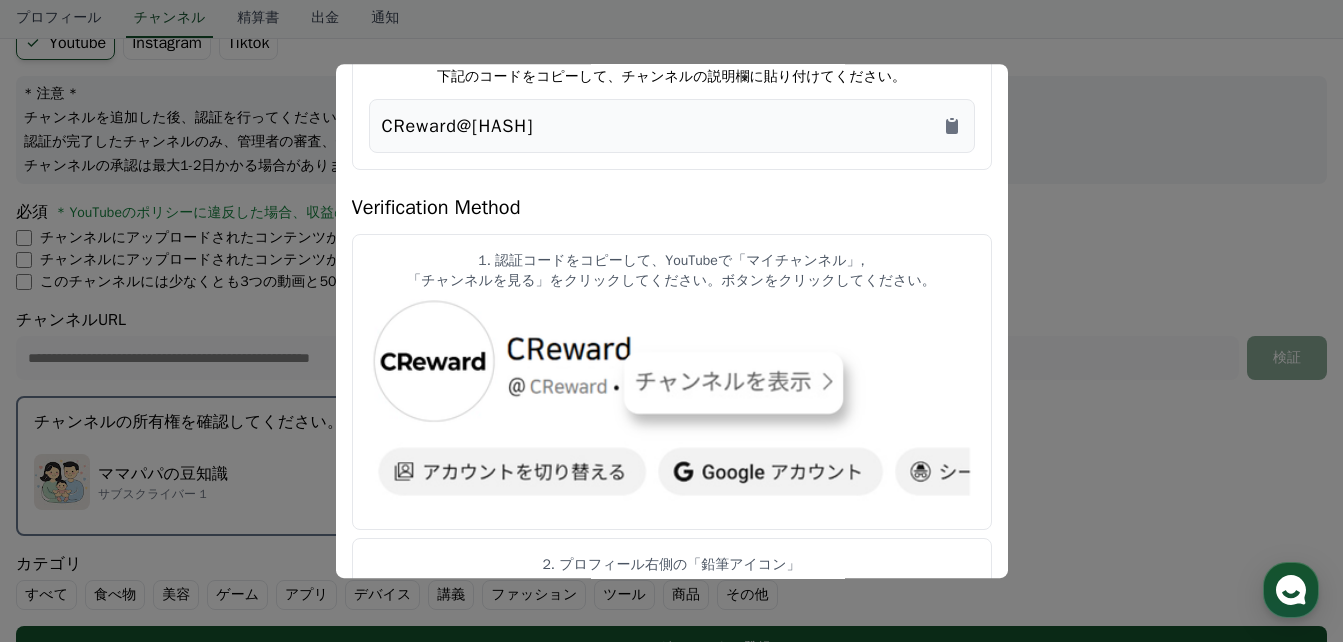 click at bounding box center (672, 406) 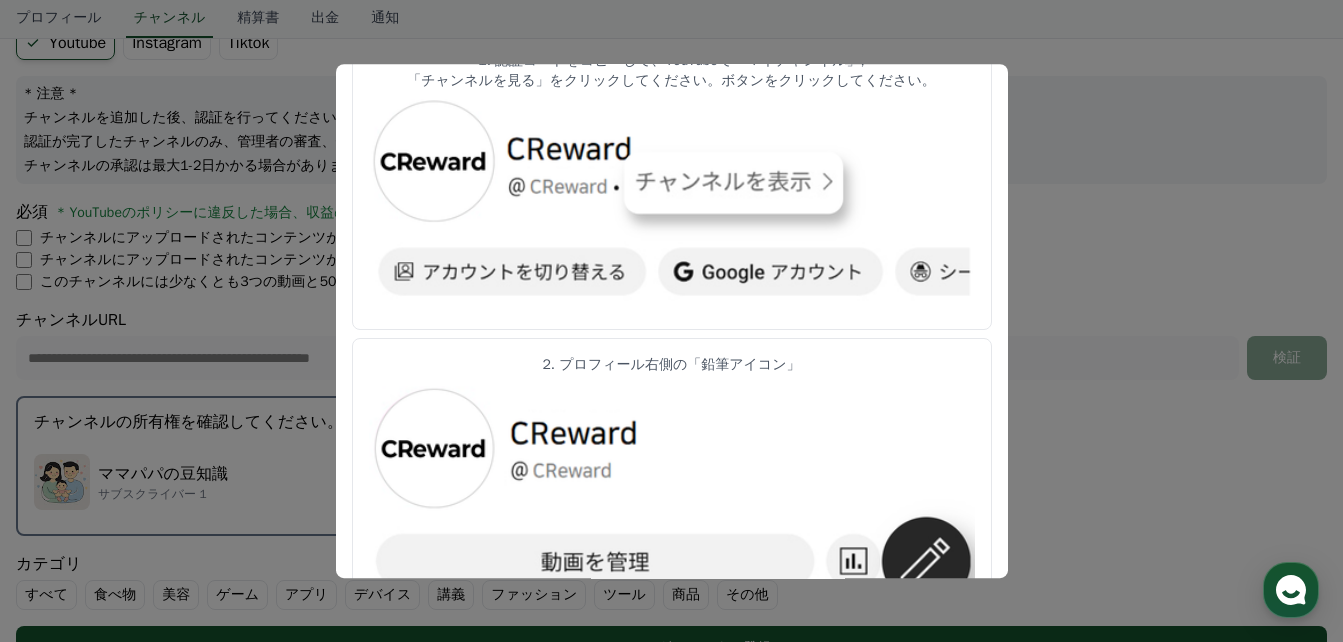 click on "2. プロフィール右側の「鉛筆アイコン」" at bounding box center [672, 365] 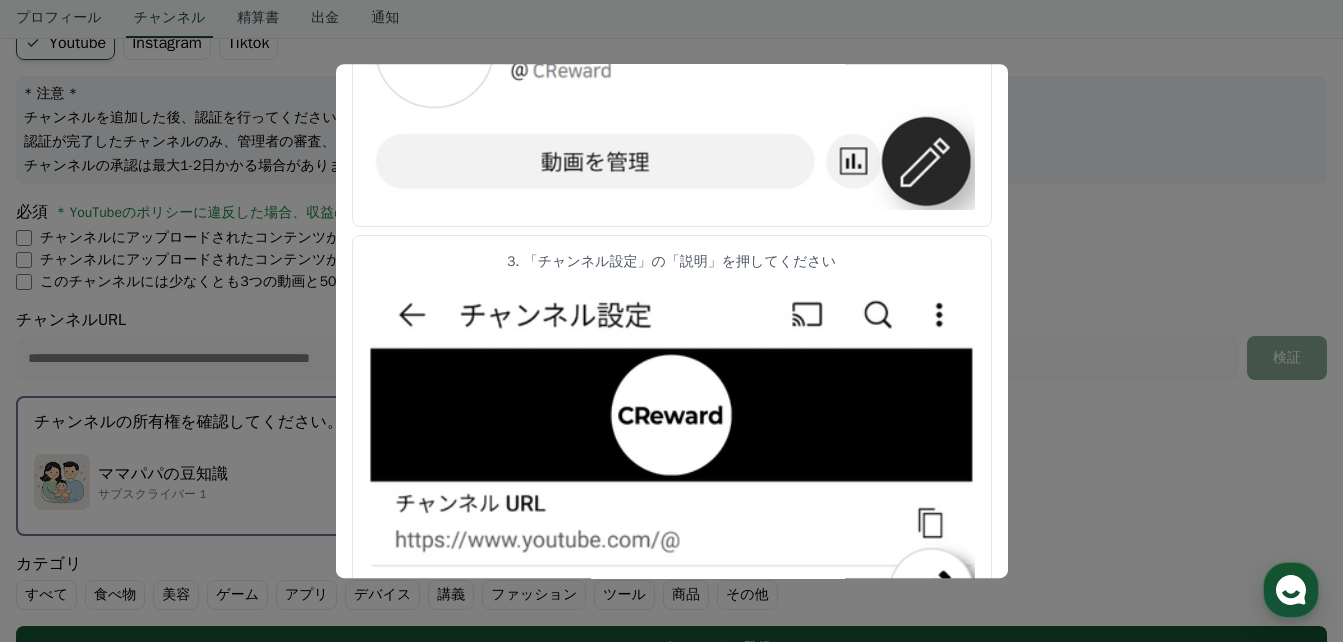 click at bounding box center [672, 458] 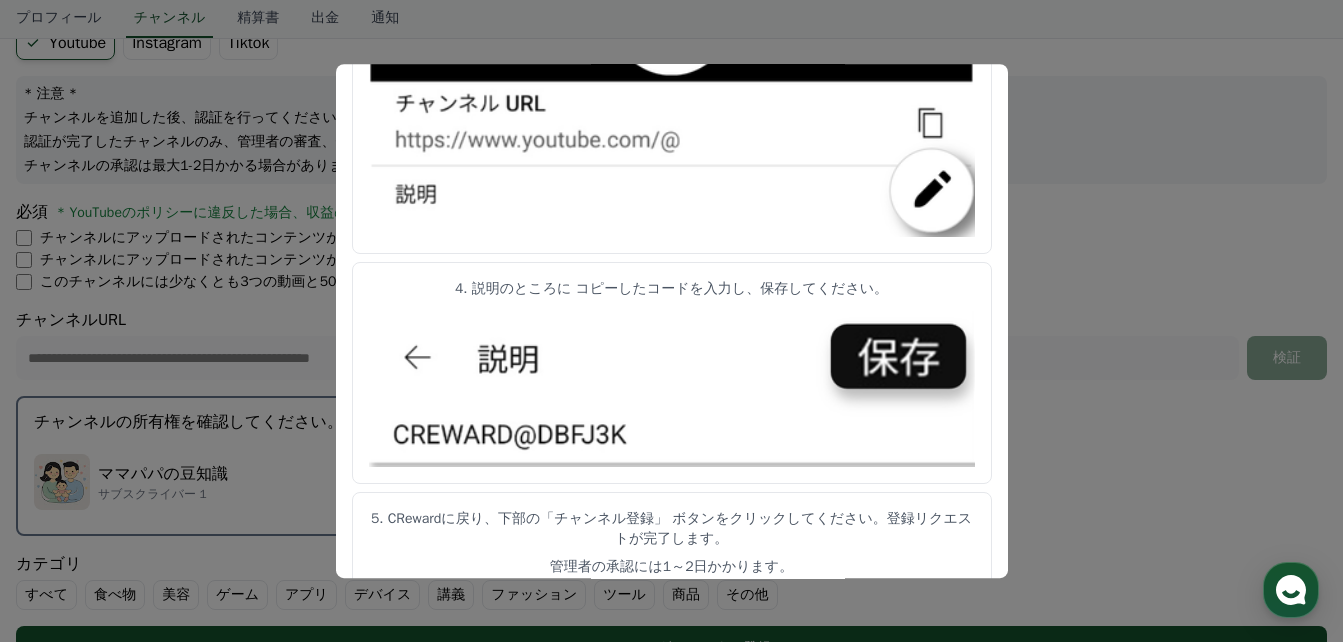 click at bounding box center [672, 387] 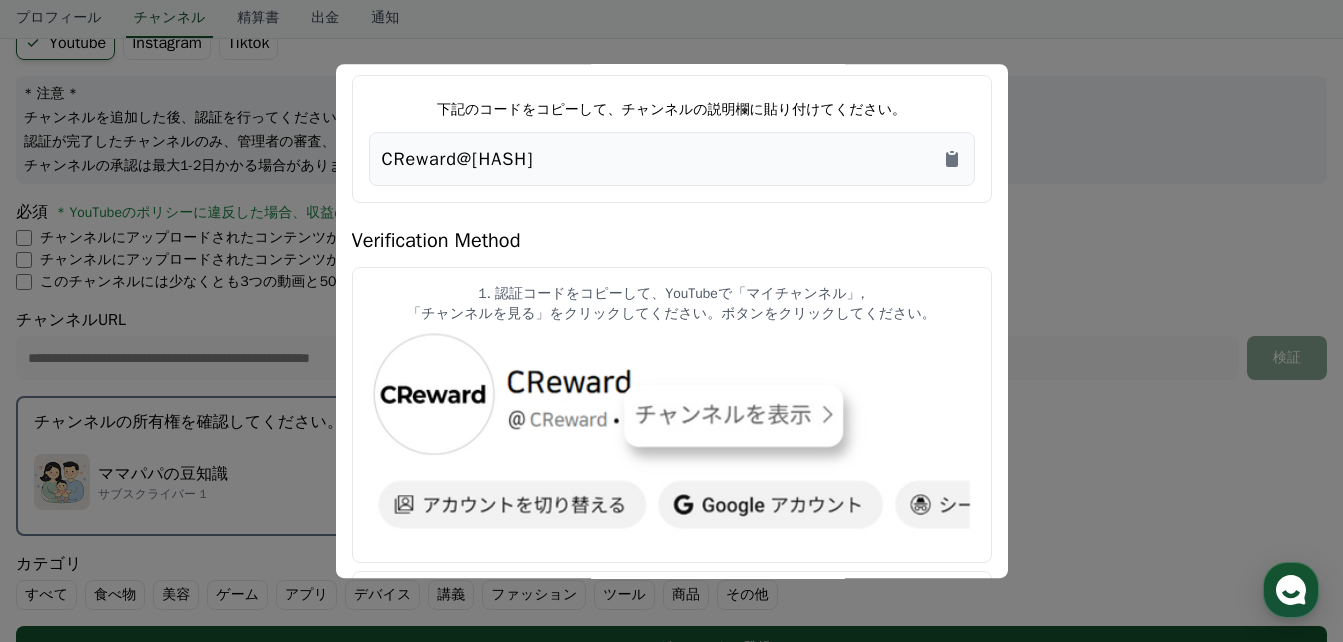 scroll, scrollTop: 100, scrollLeft: 0, axis: vertical 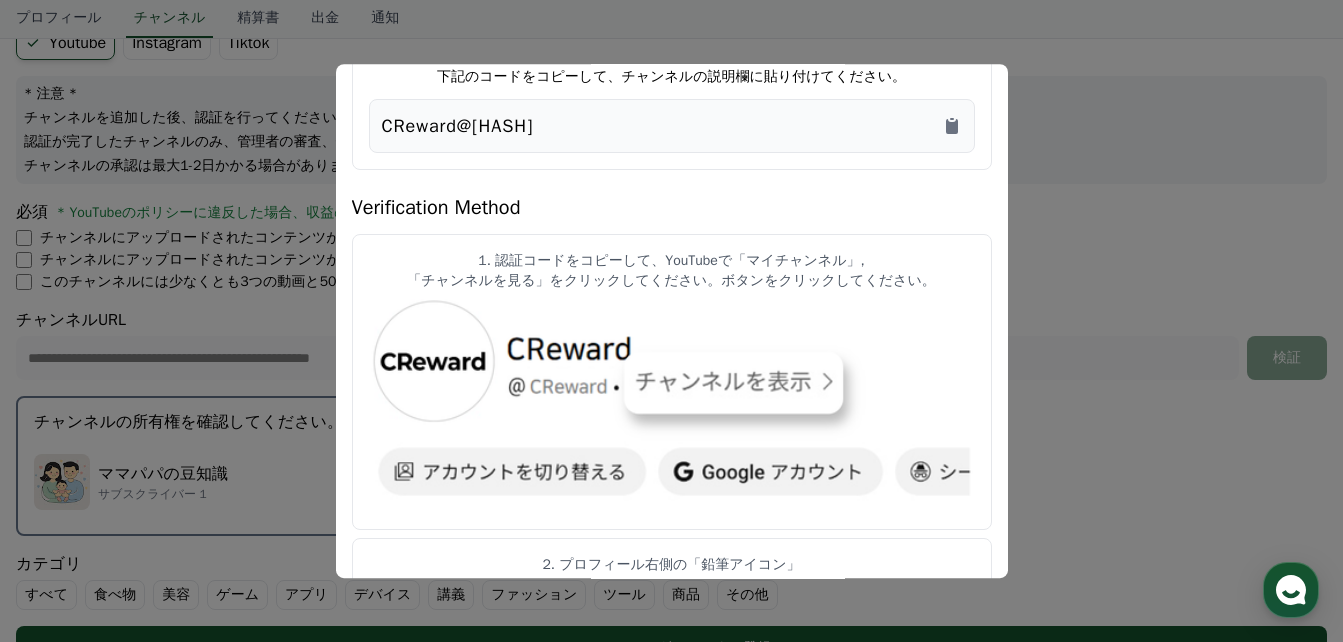 click at bounding box center (672, 406) 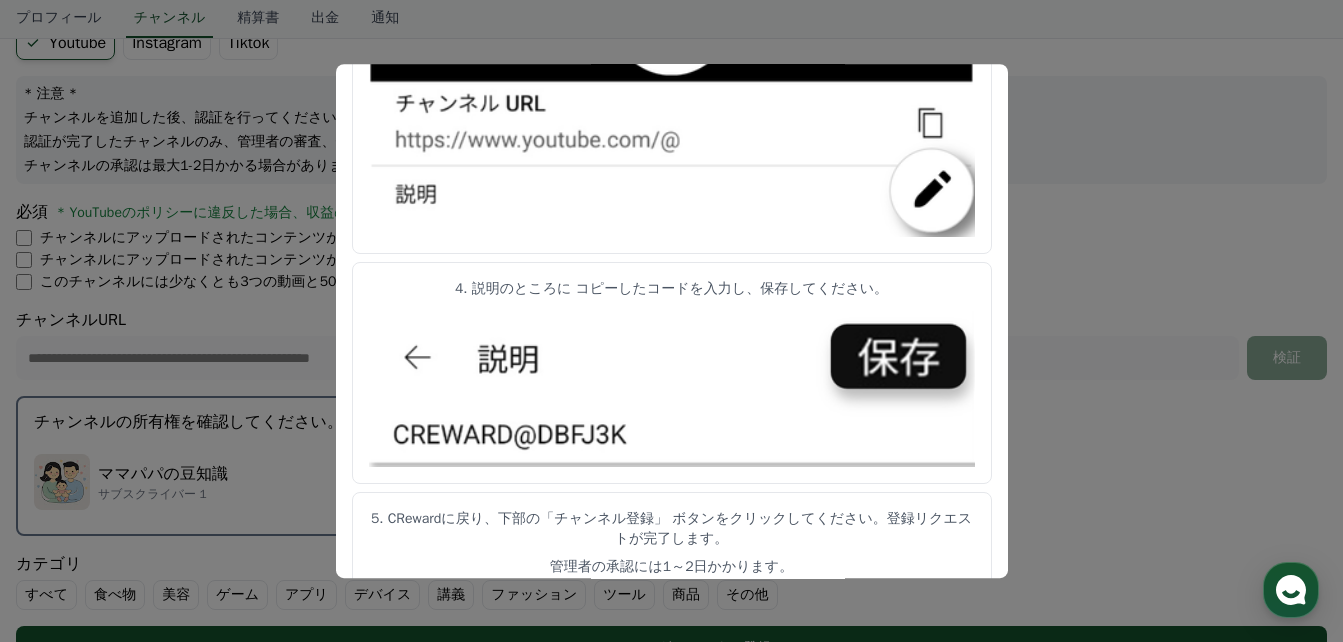 scroll, scrollTop: 1112, scrollLeft: 0, axis: vertical 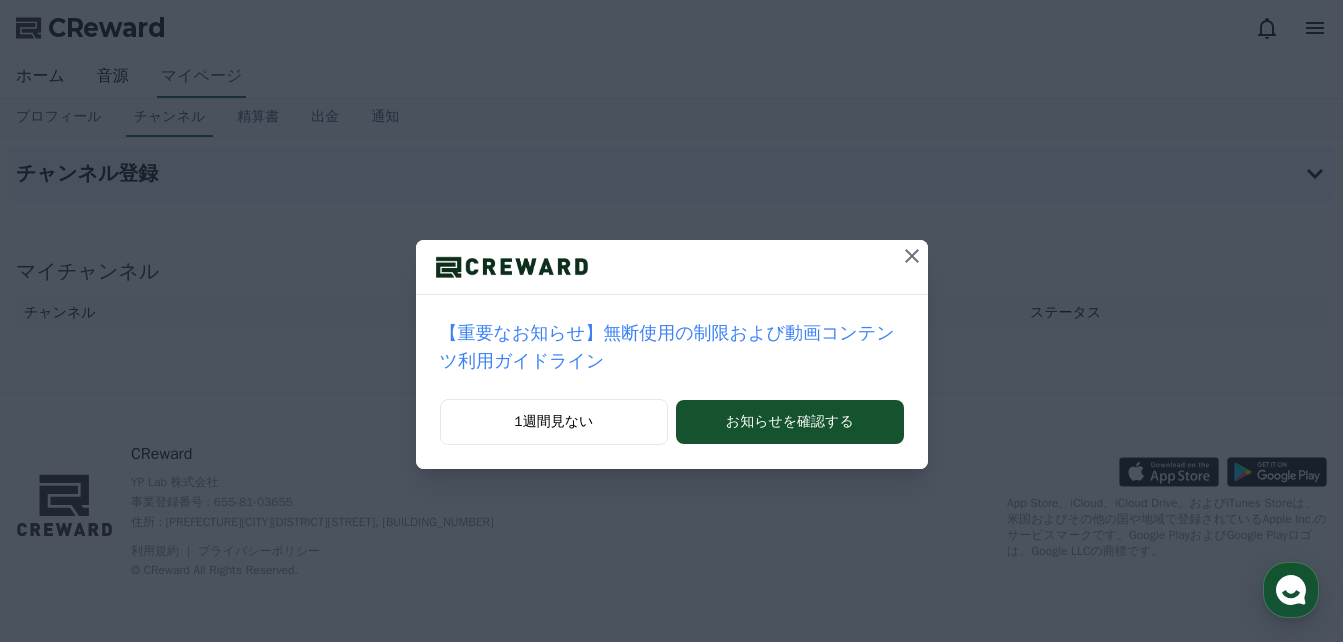 click 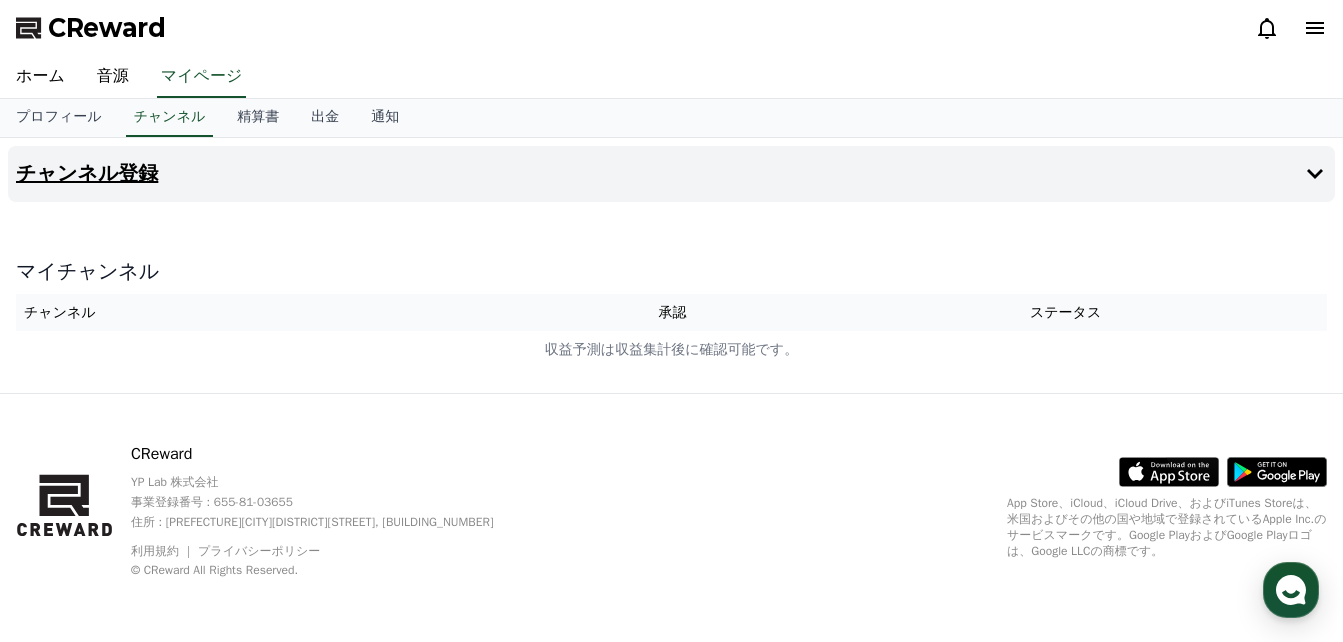click 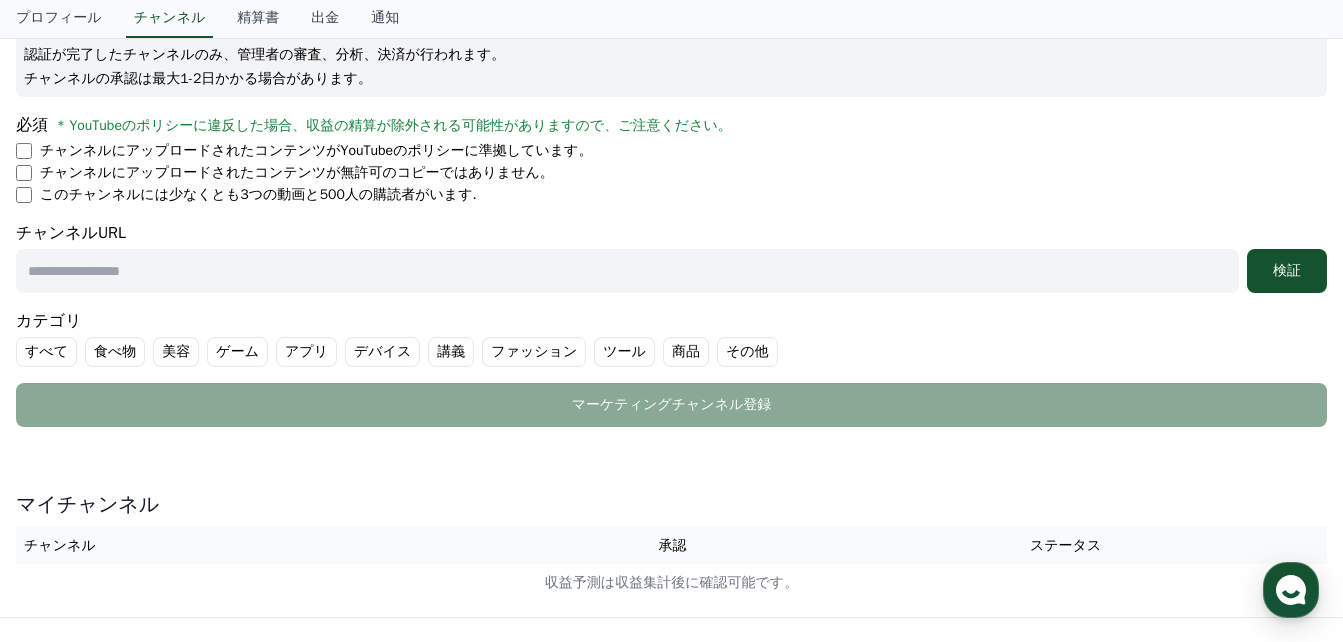 scroll, scrollTop: 0, scrollLeft: 0, axis: both 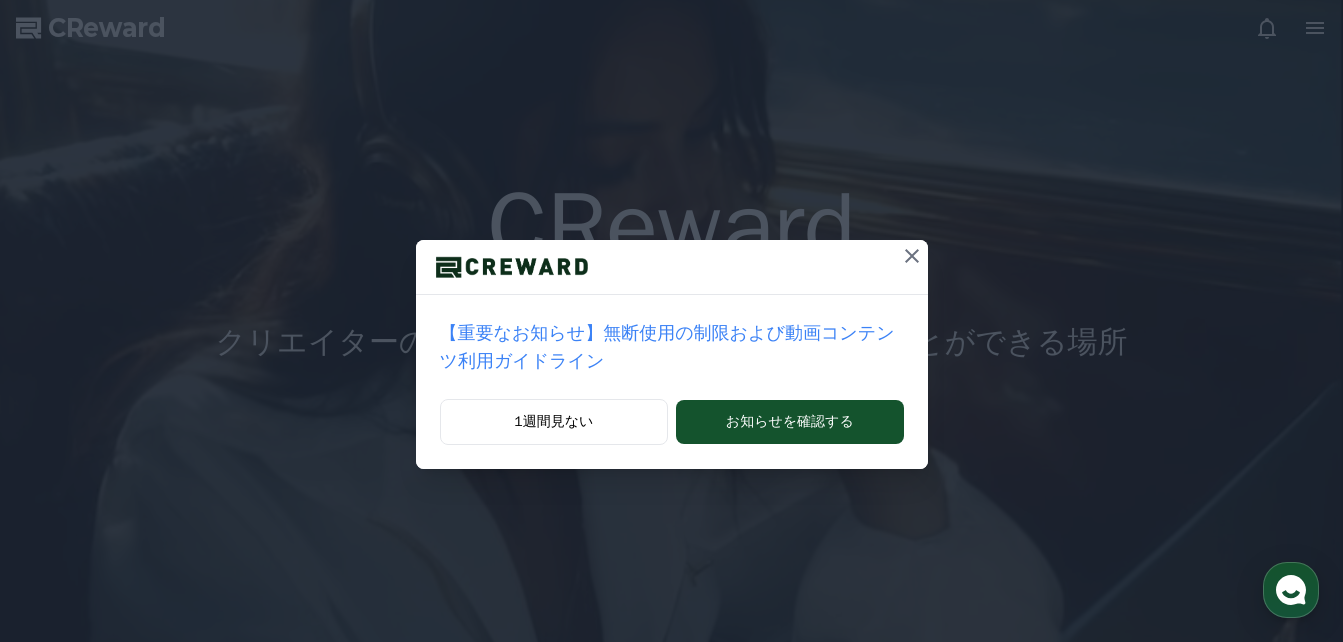click 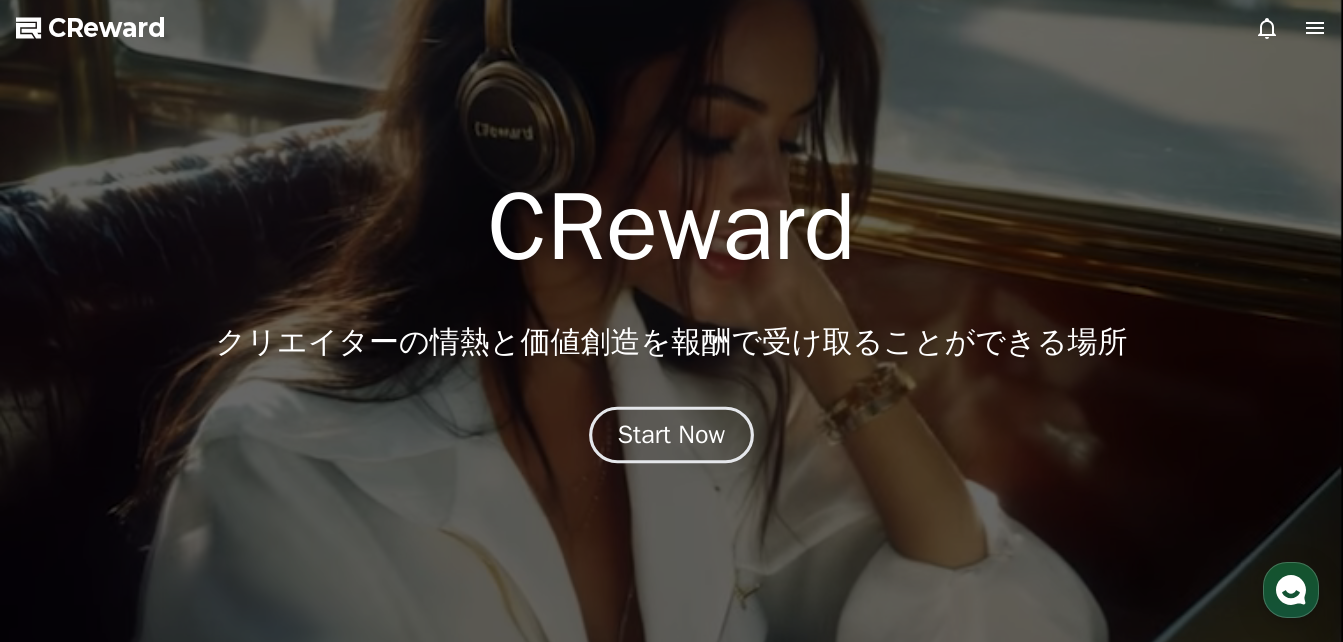 click on "Start Now" at bounding box center (672, 435) 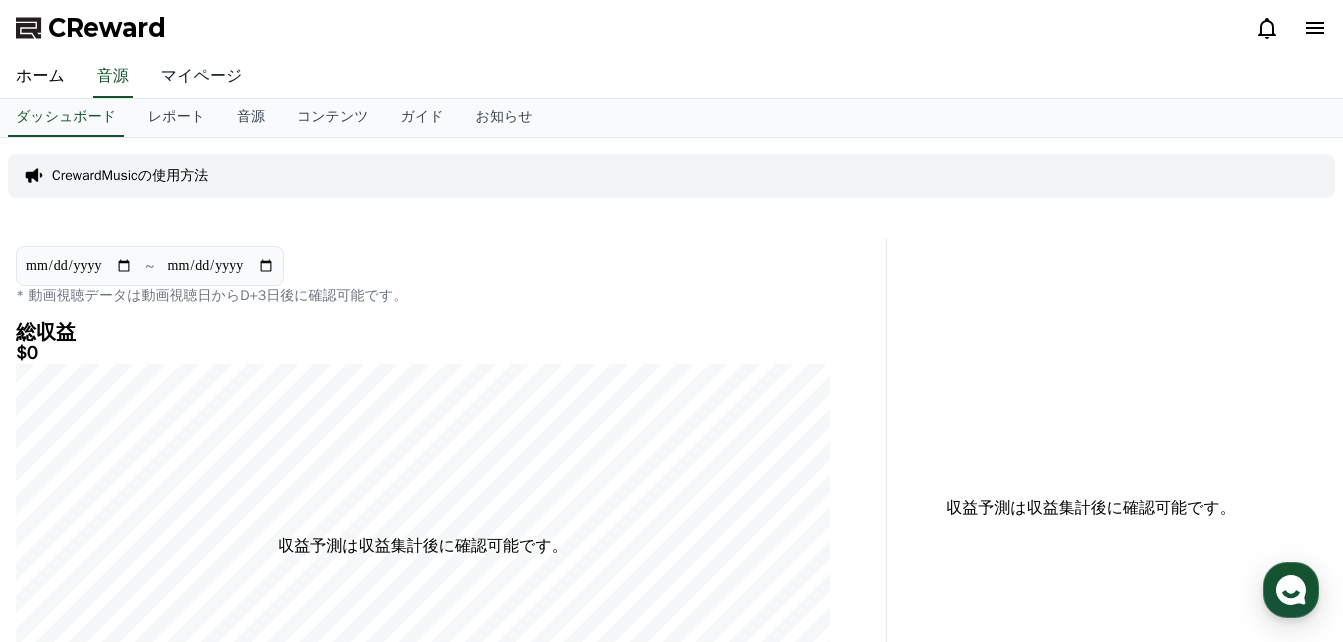 click on "マイページ" at bounding box center (202, 77) 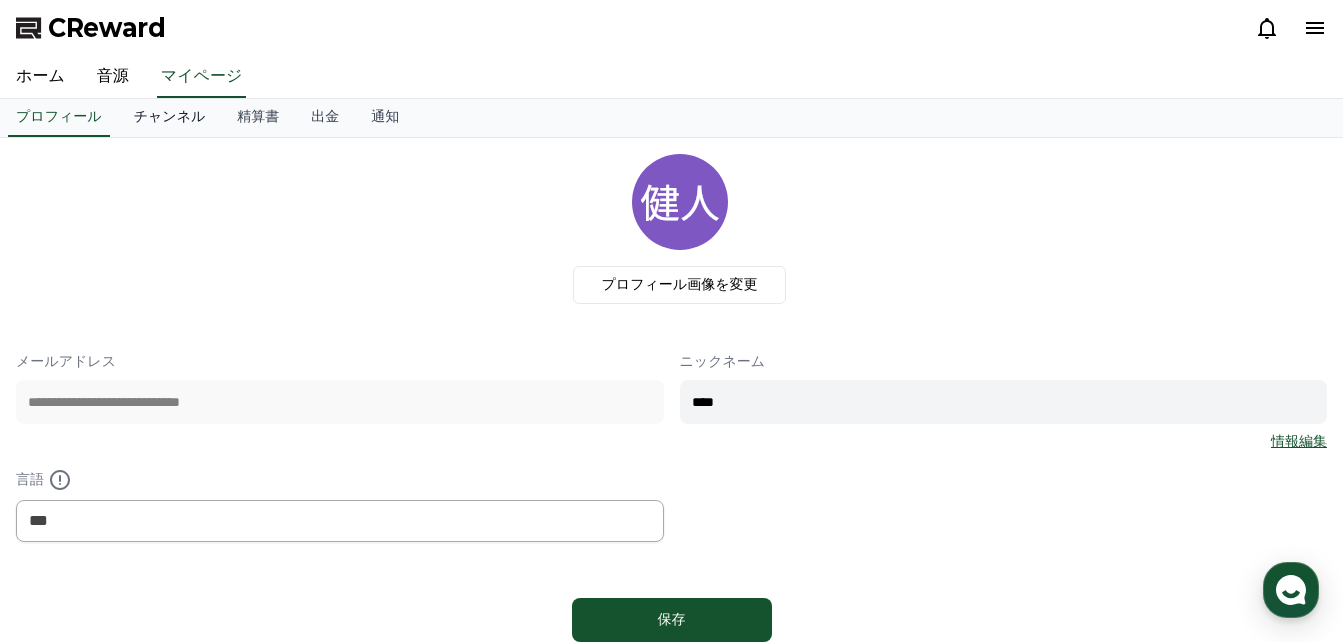click on "チャンネル" at bounding box center [170, 118] 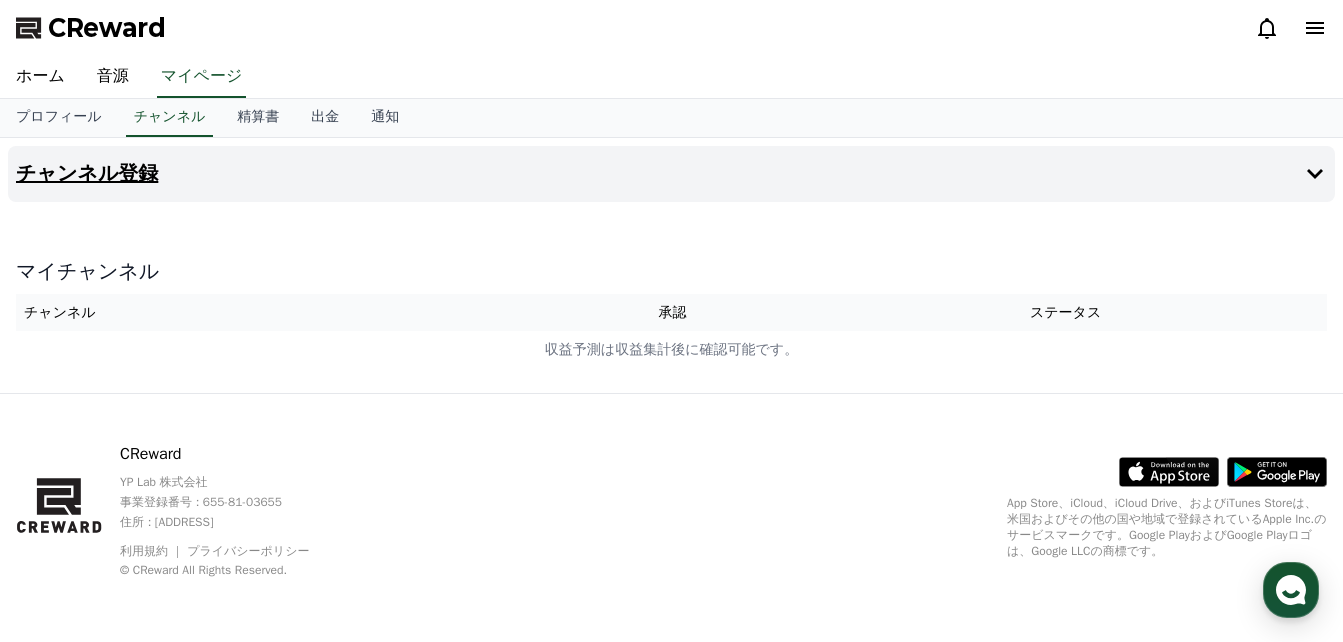 click on "チャンネル登録" at bounding box center (87, 174) 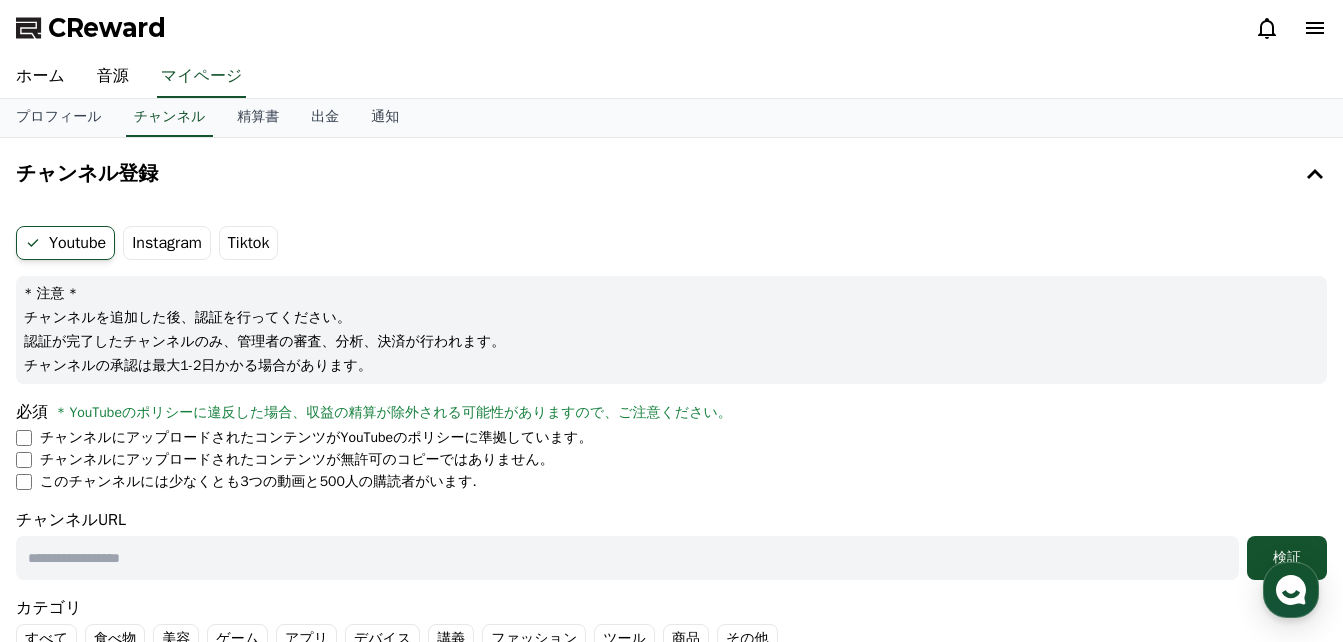 click on "Instagram" at bounding box center [167, 243] 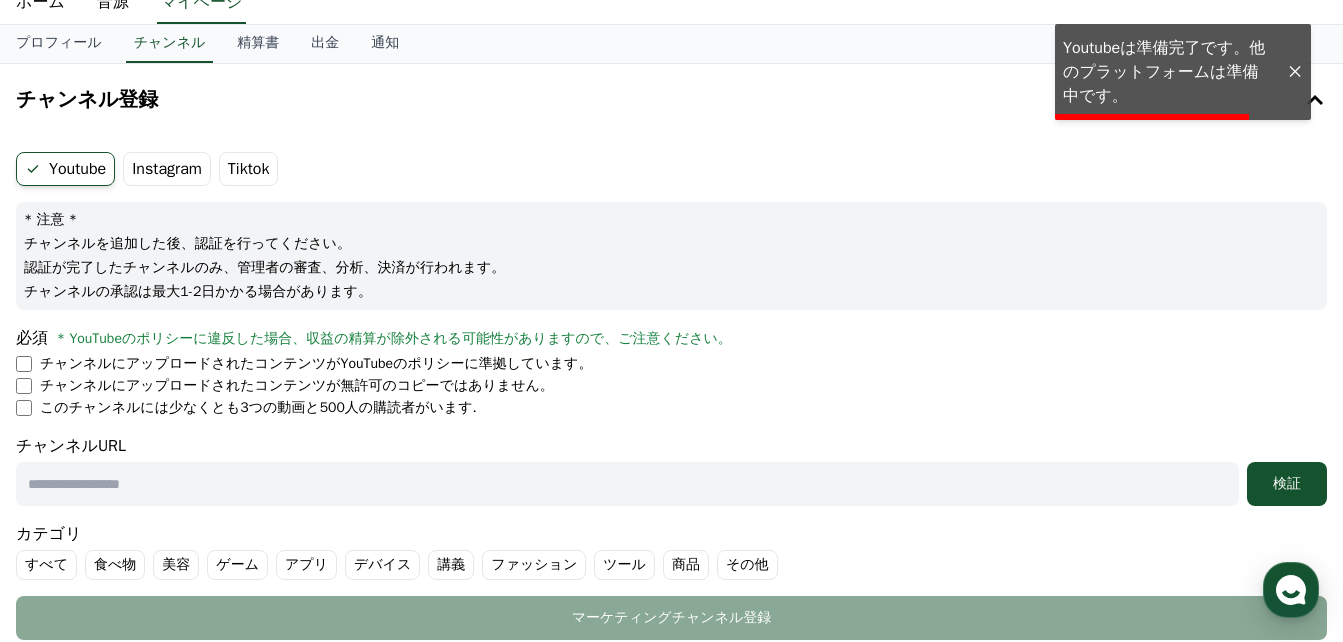 scroll, scrollTop: 200, scrollLeft: 0, axis: vertical 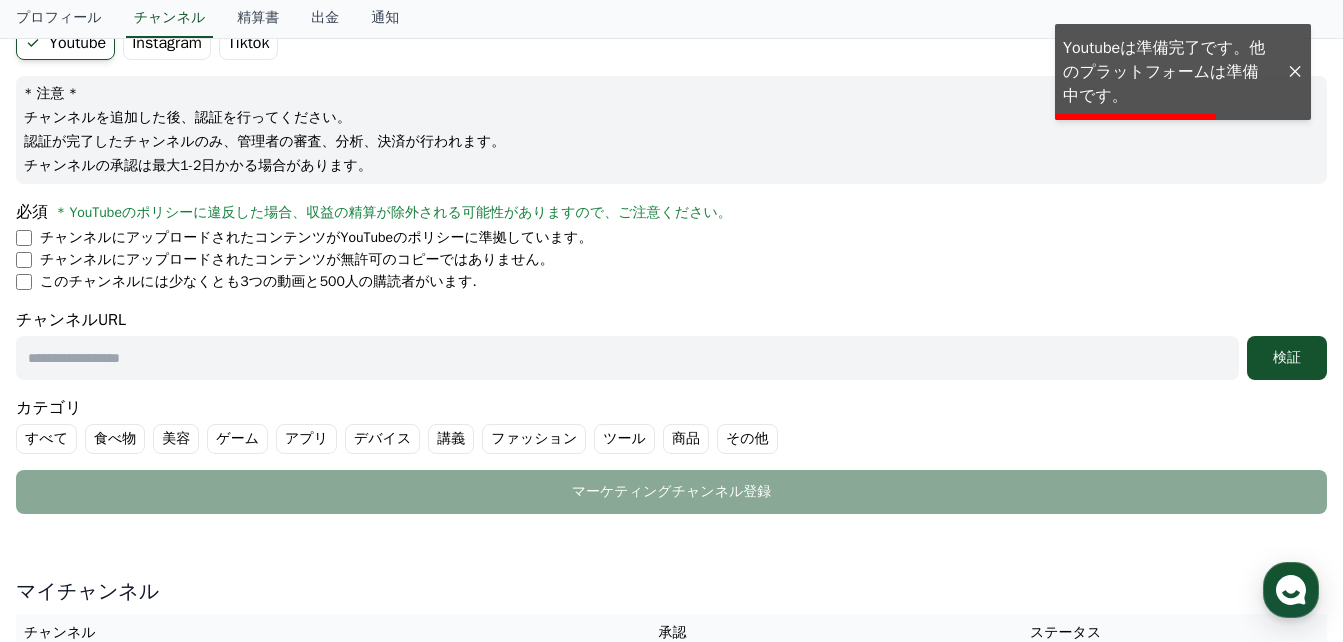 click at bounding box center (627, 358) 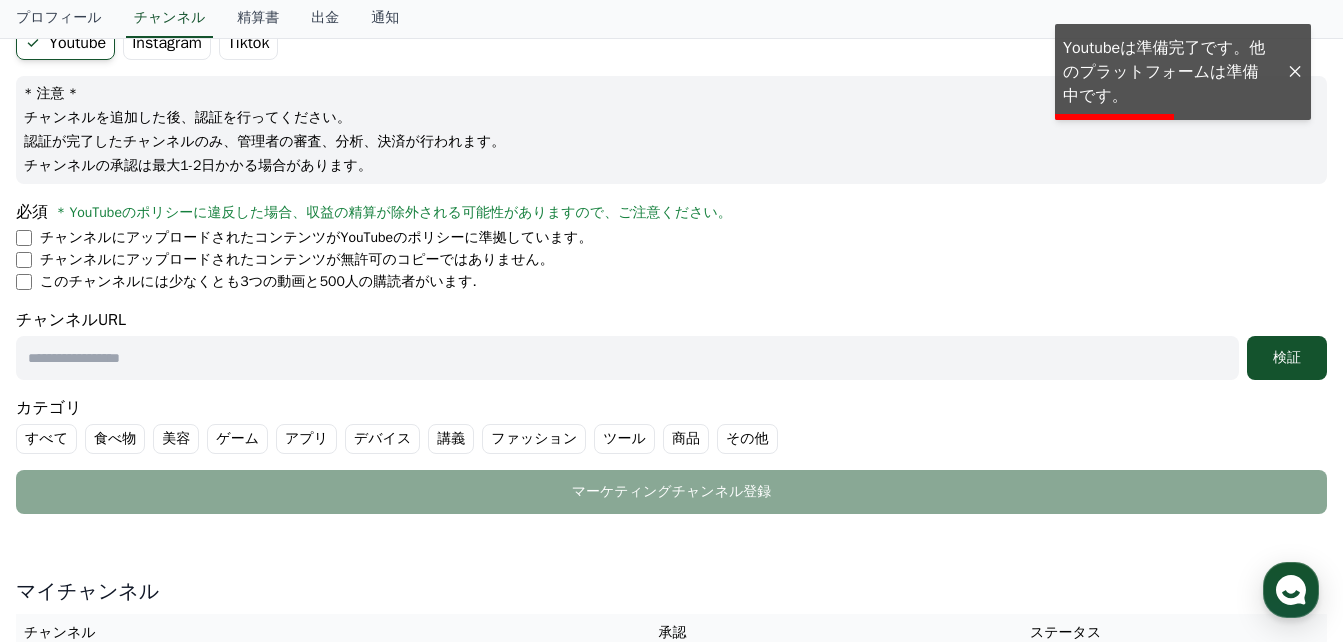 click at bounding box center (627, 358) 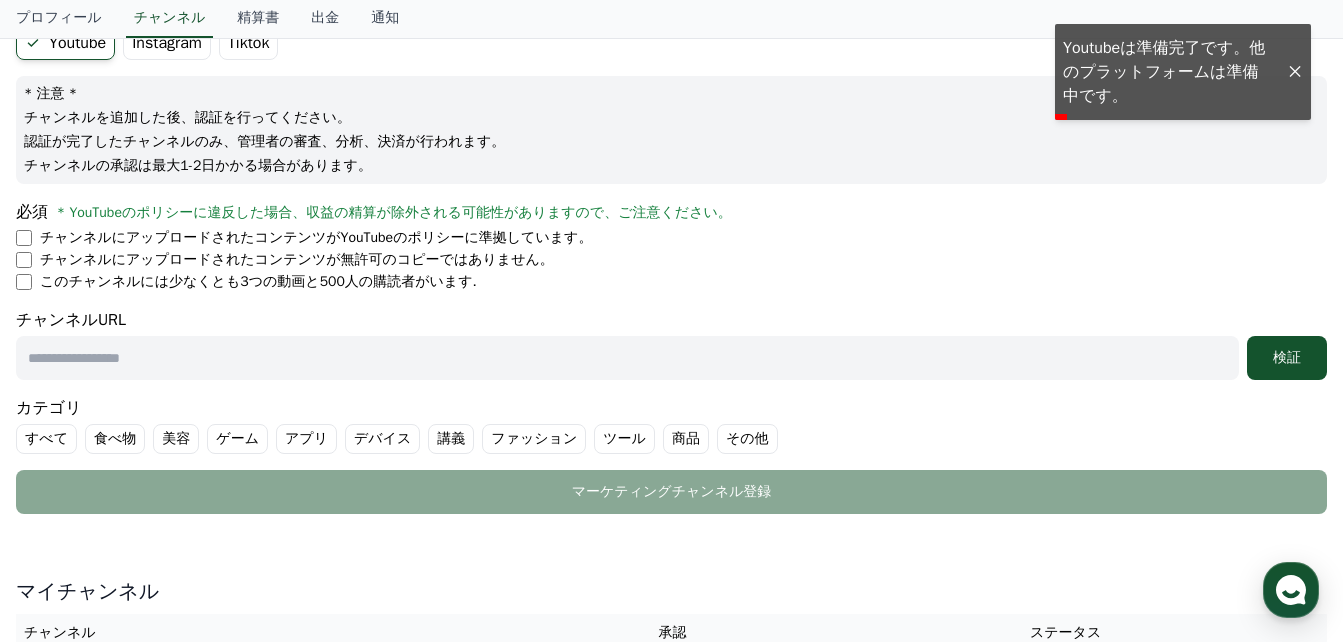 type on "**********" 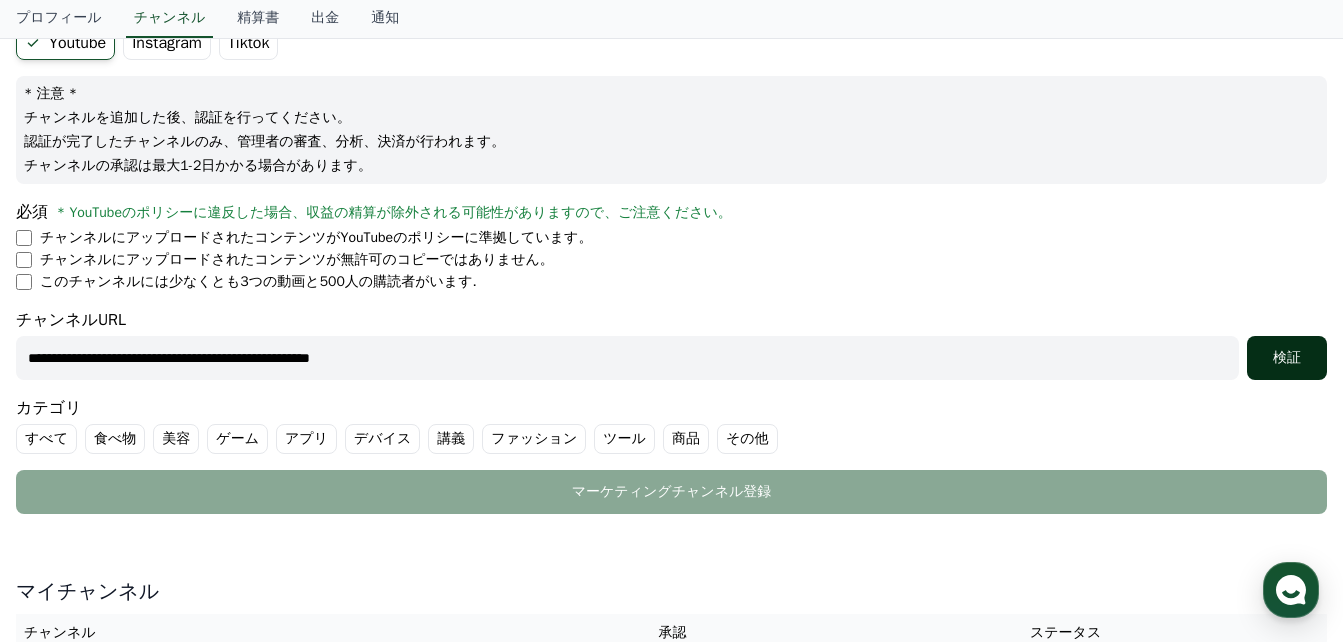 click on "検証" at bounding box center [1287, 358] 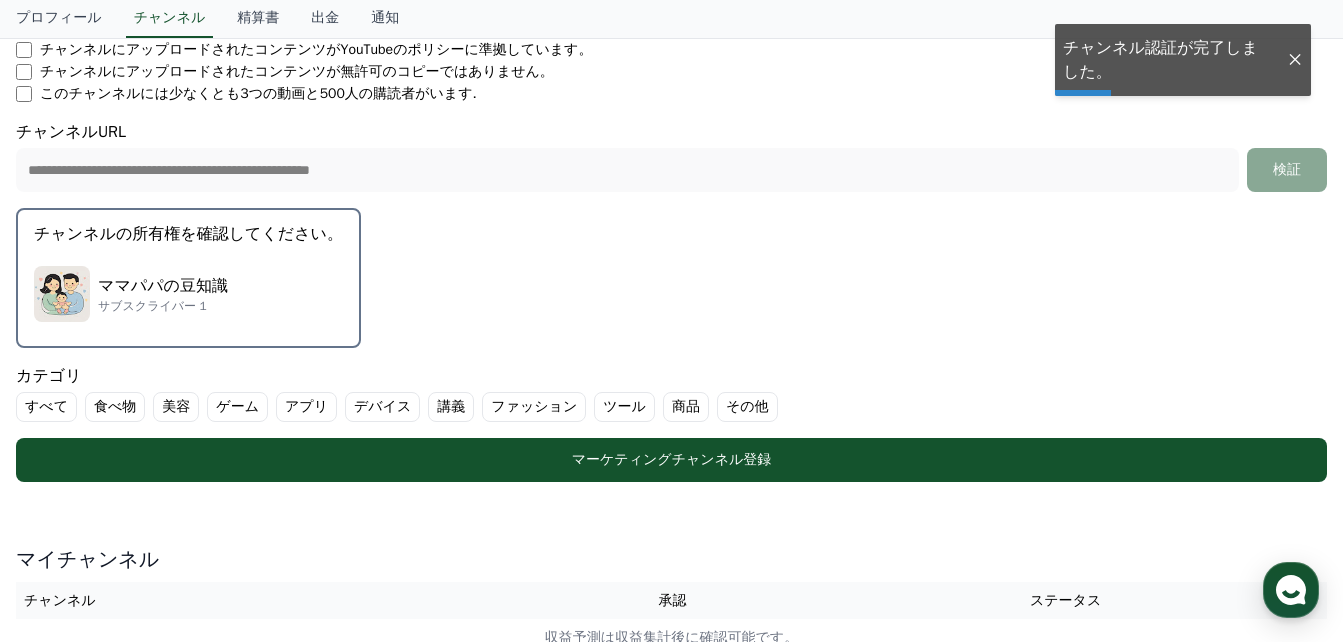 scroll, scrollTop: 400, scrollLeft: 0, axis: vertical 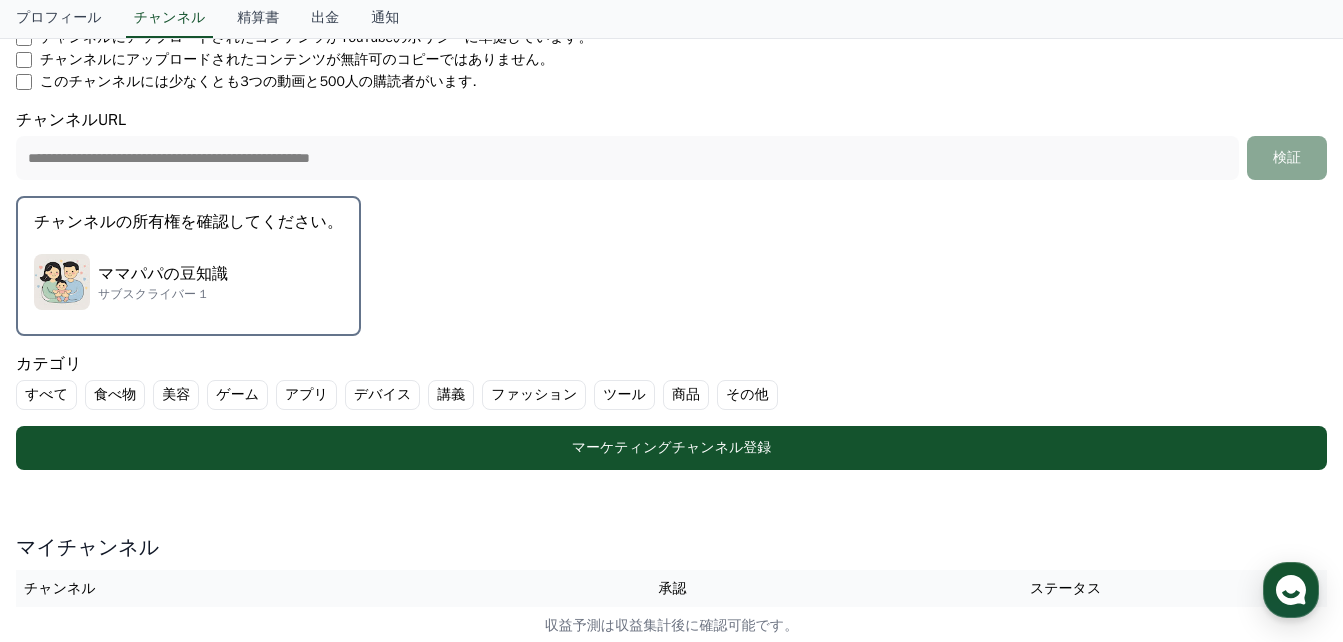 click on "すべて" at bounding box center [46, 395] 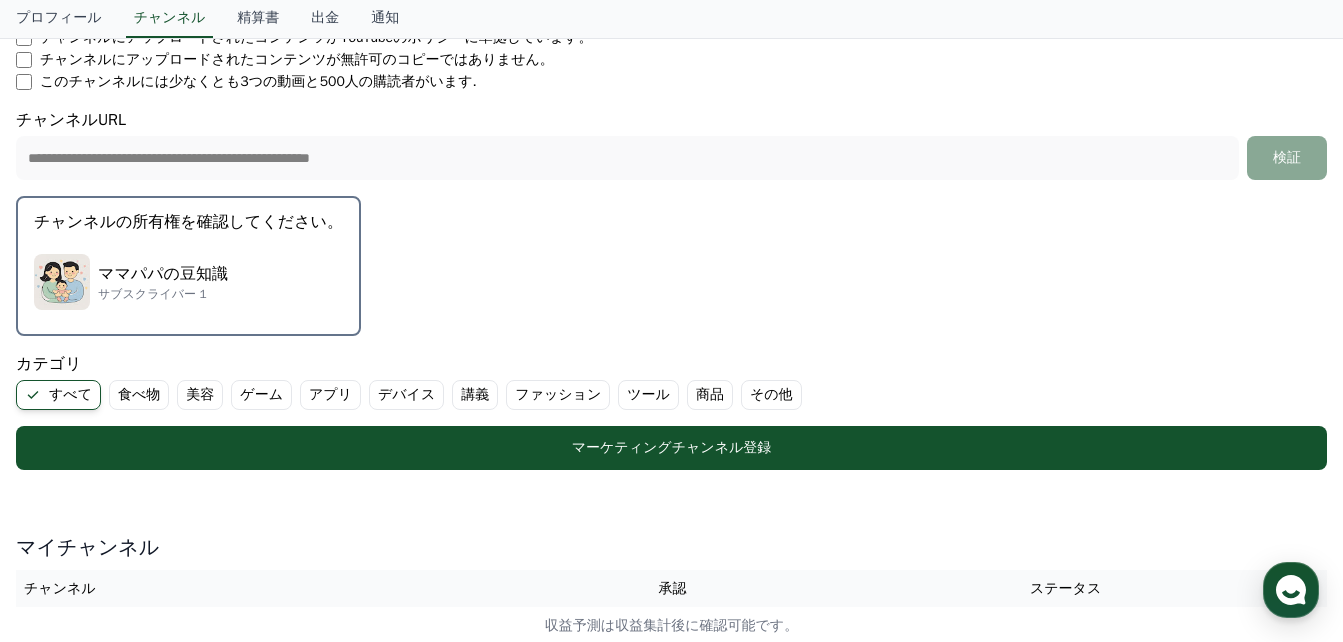 click on "その他" at bounding box center [771, 395] 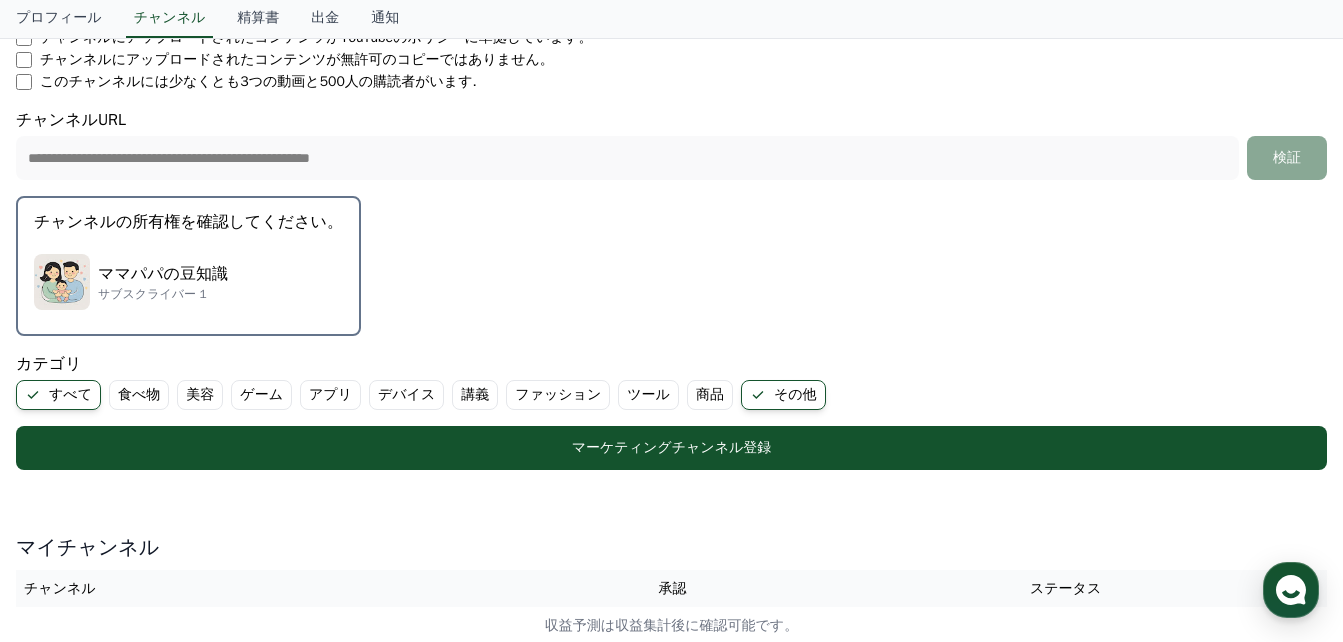 click on "チャンネルの所有権を確認してください。     ママパパの豆知識   サブスクライバー
1" at bounding box center [188, 266] 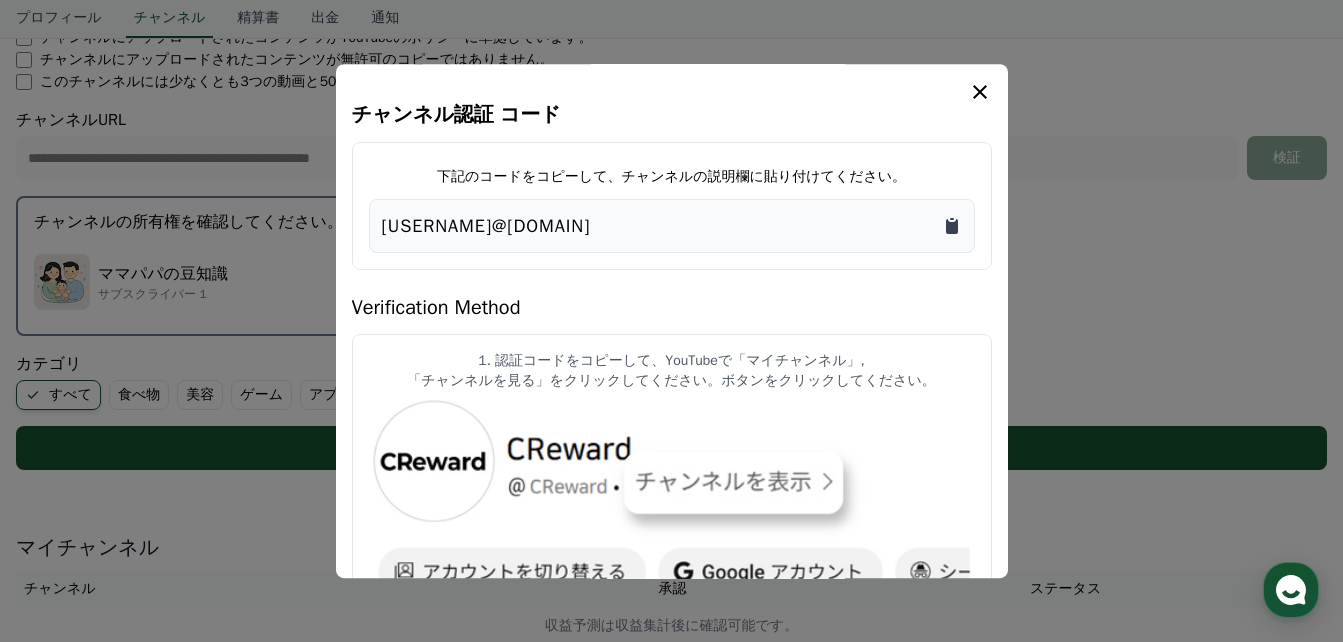 click 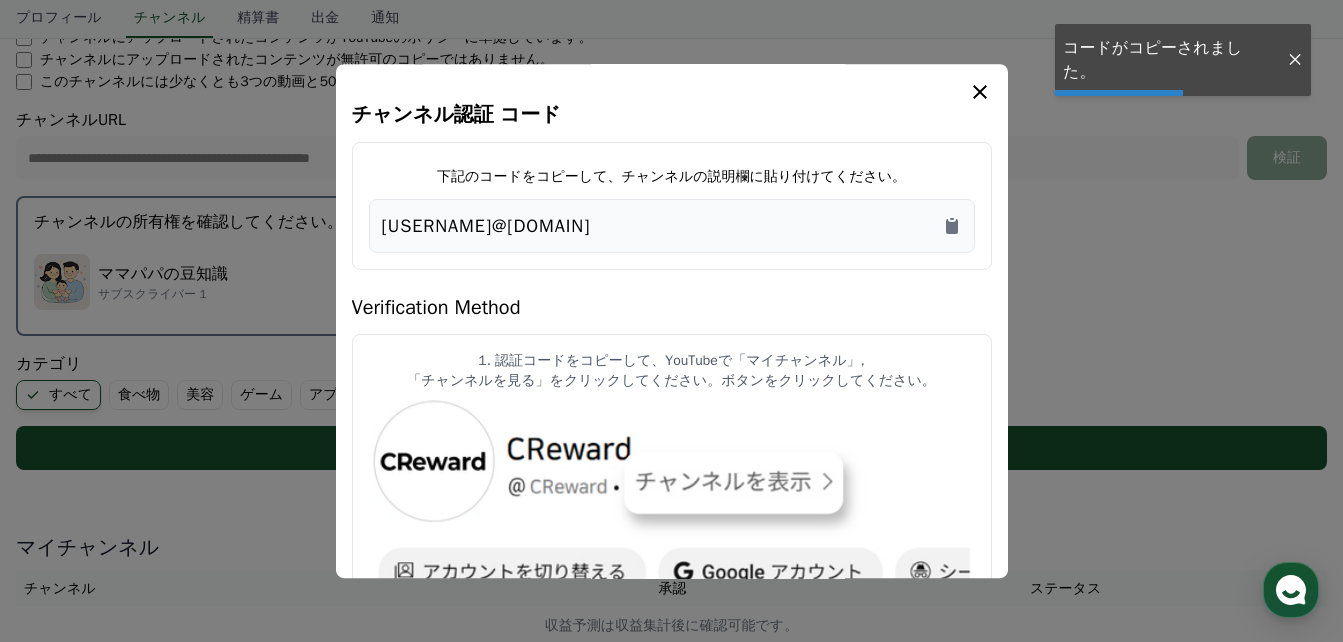 drag, startPoint x: 669, startPoint y: 460, endPoint x: 658, endPoint y: 459, distance: 11.045361 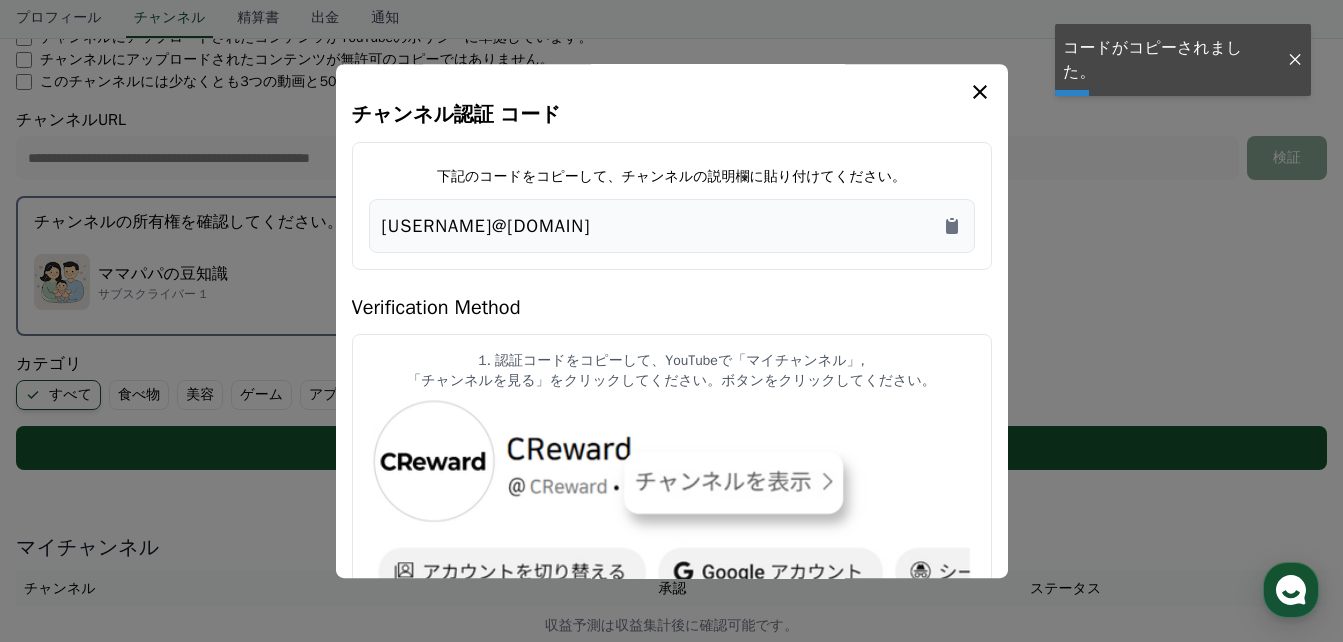 drag, startPoint x: 429, startPoint y: 443, endPoint x: 462, endPoint y: 409, distance: 47.38143 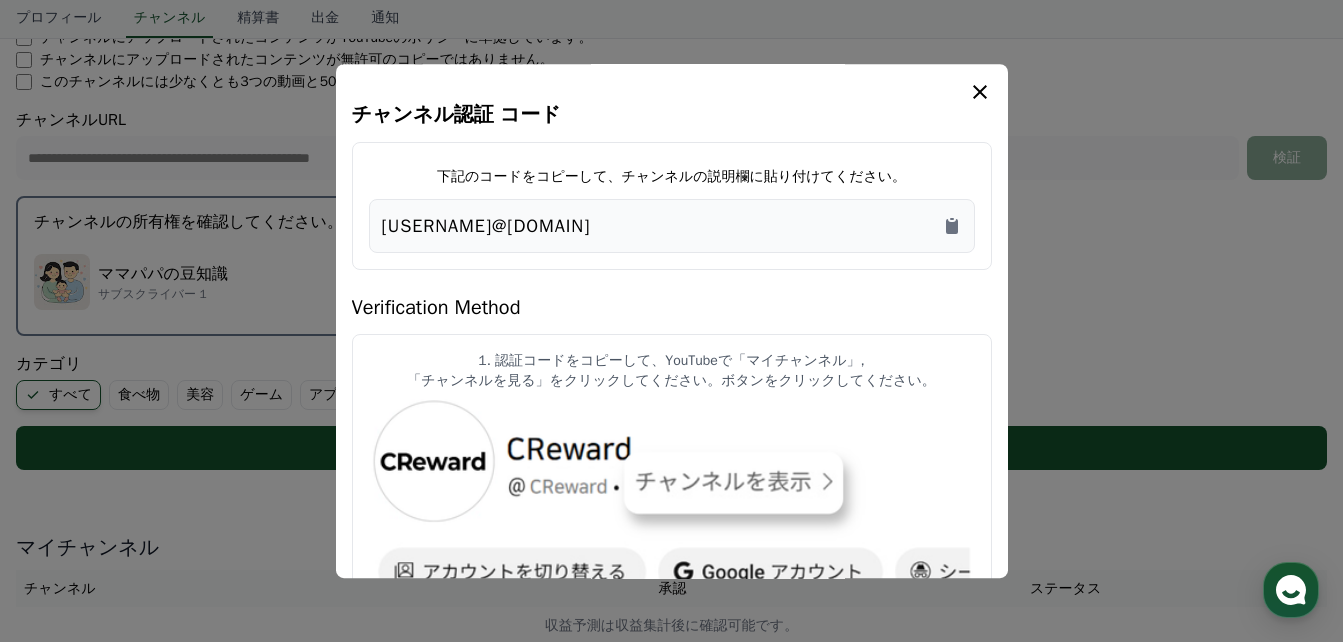 click on "Verification Method" at bounding box center (672, 306) 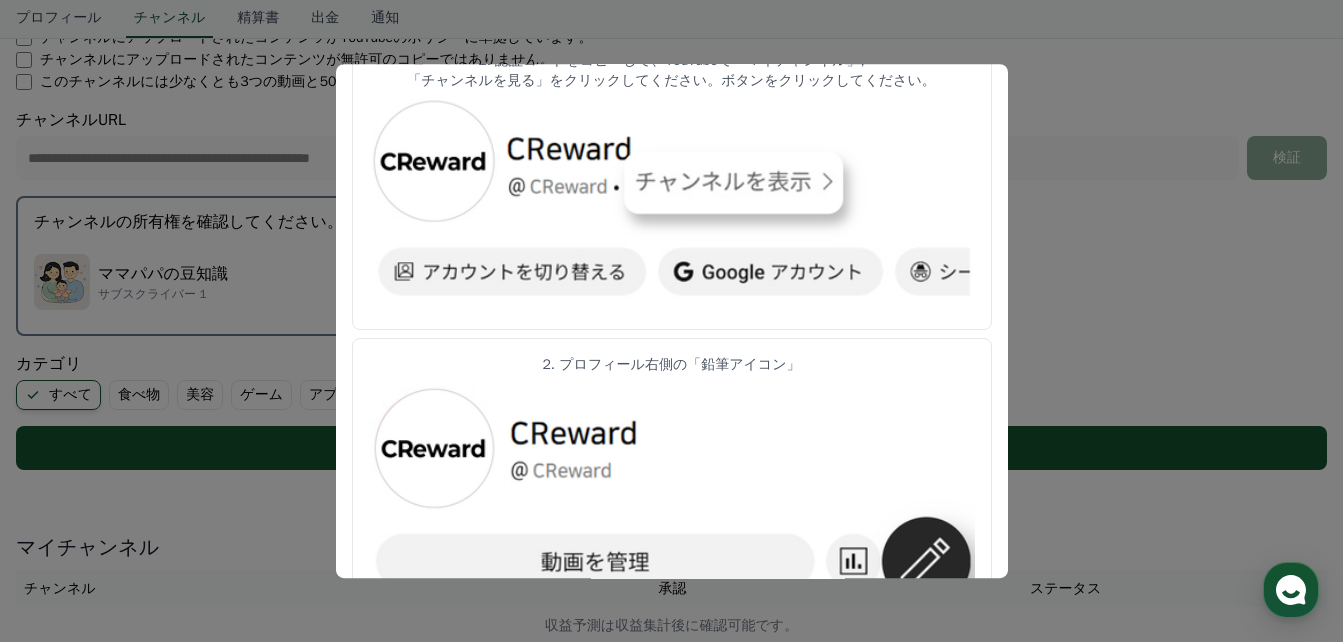 scroll, scrollTop: 200, scrollLeft: 0, axis: vertical 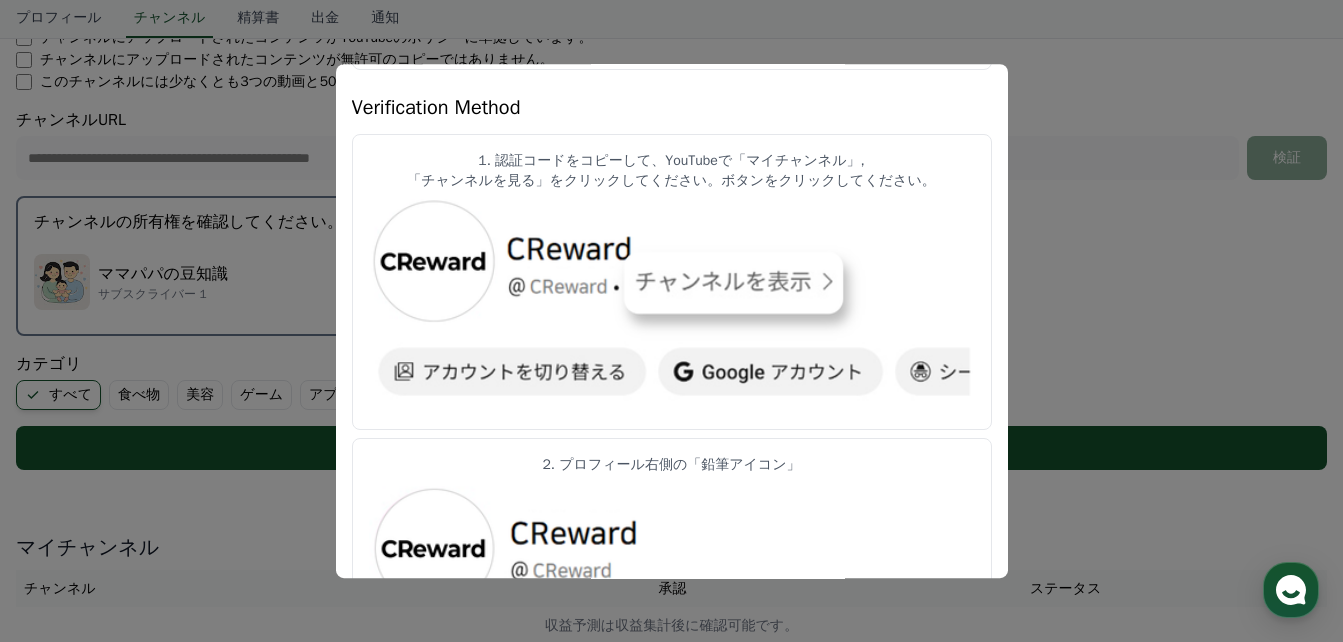 click at bounding box center (672, 306) 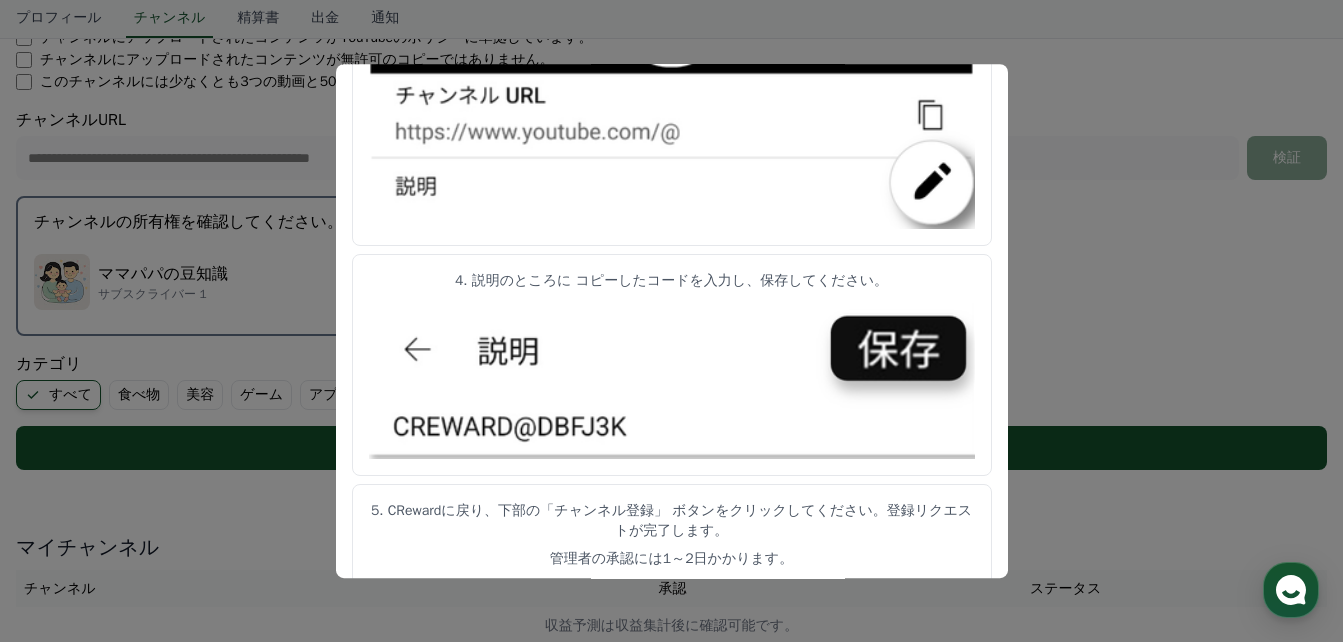 scroll, scrollTop: 1112, scrollLeft: 0, axis: vertical 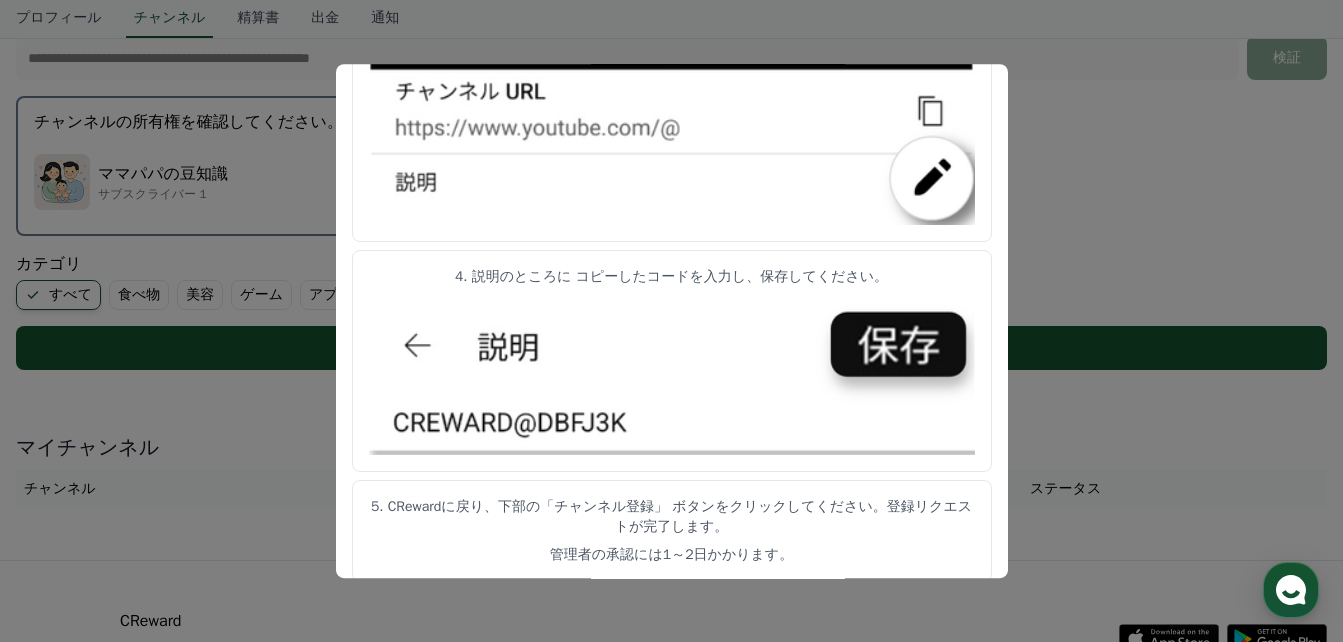 click at bounding box center (671, 321) 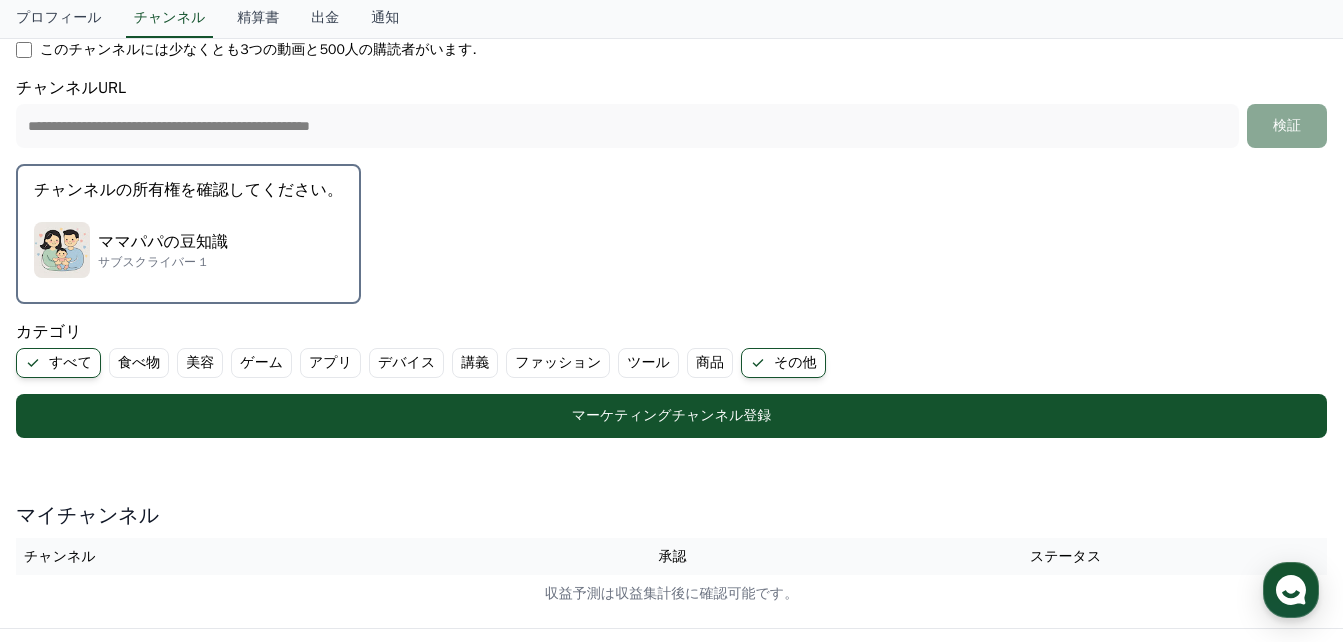 scroll, scrollTop: 400, scrollLeft: 0, axis: vertical 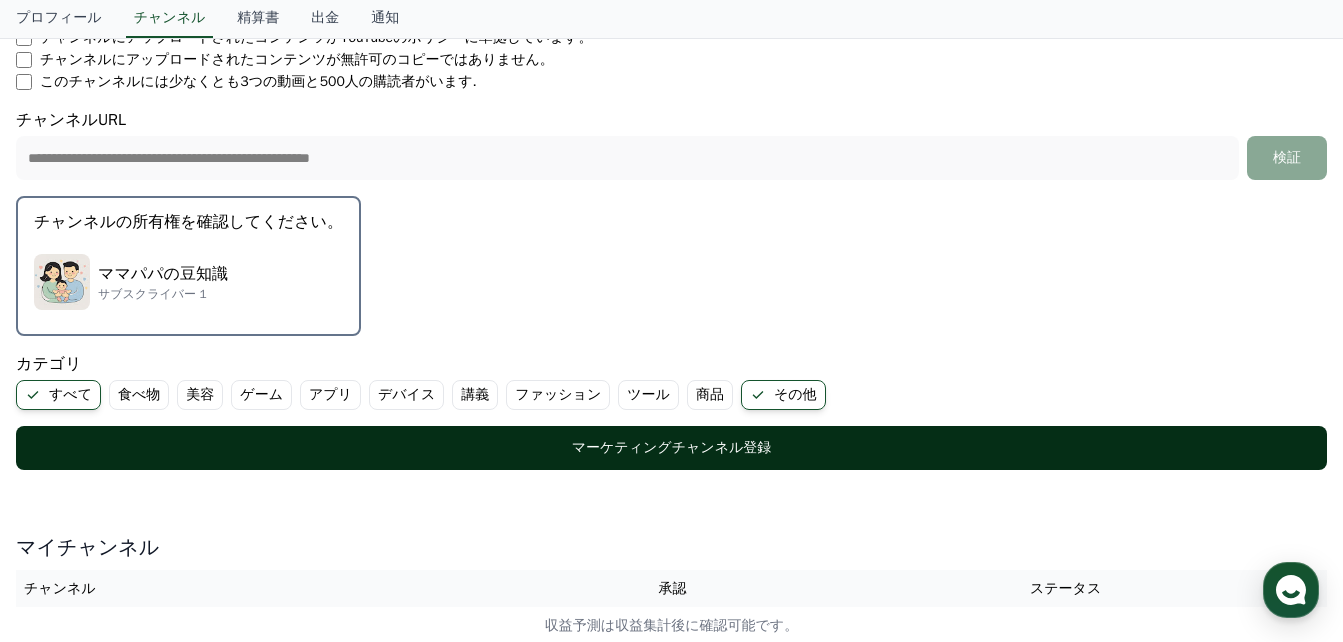 click on "マーケティングチャンネル登録" at bounding box center [671, 448] 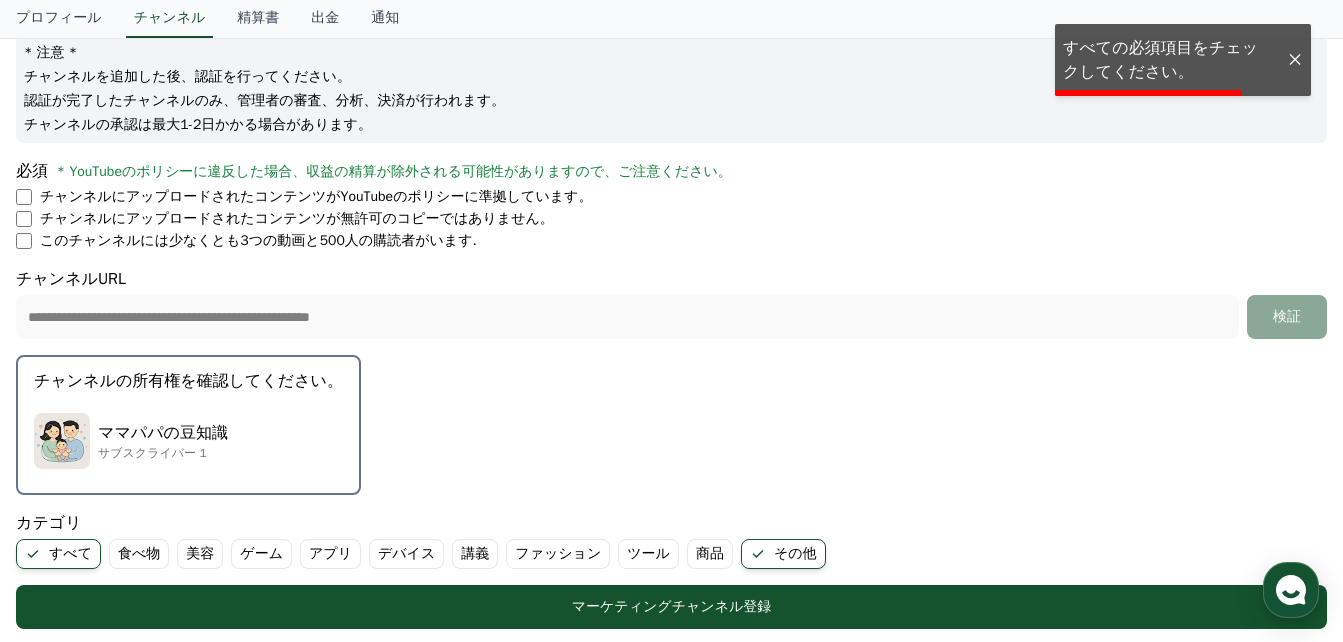 scroll, scrollTop: 100, scrollLeft: 0, axis: vertical 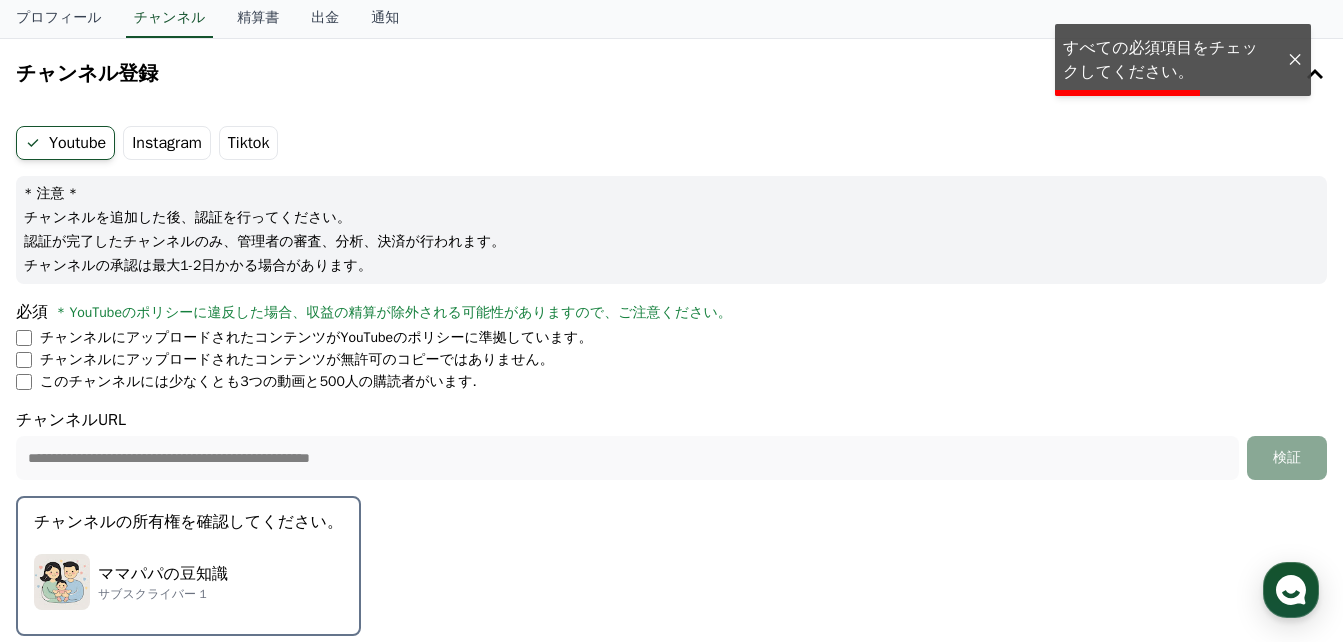 click on "チャンネルにアップロードされたコンテンツがYouTubeのポリシーに準拠しています。" at bounding box center [316, 338] 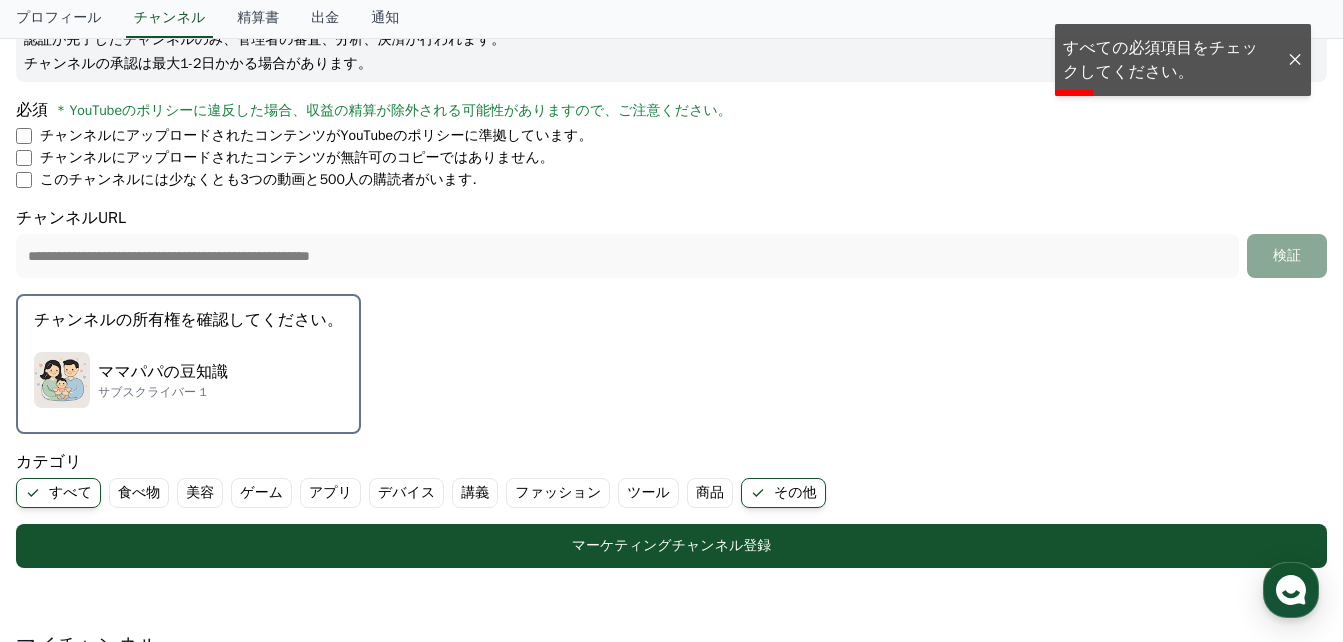 scroll, scrollTop: 500, scrollLeft: 0, axis: vertical 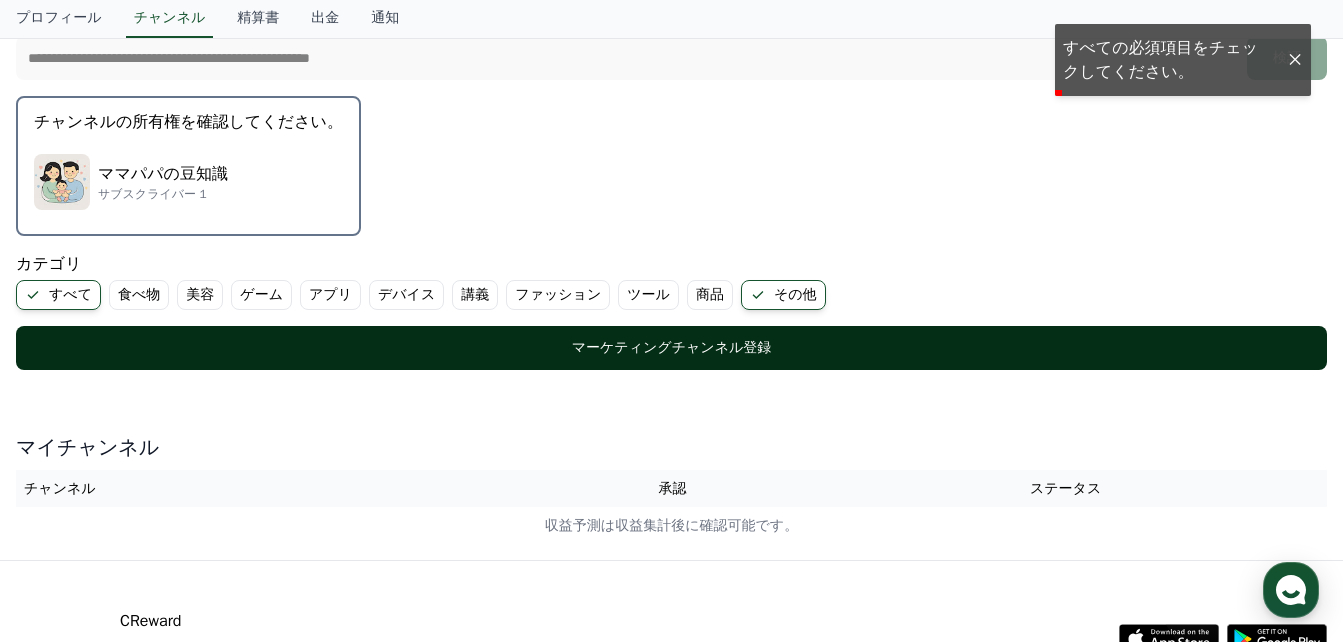 click on "マーケティングチャンネル登録" at bounding box center (671, 348) 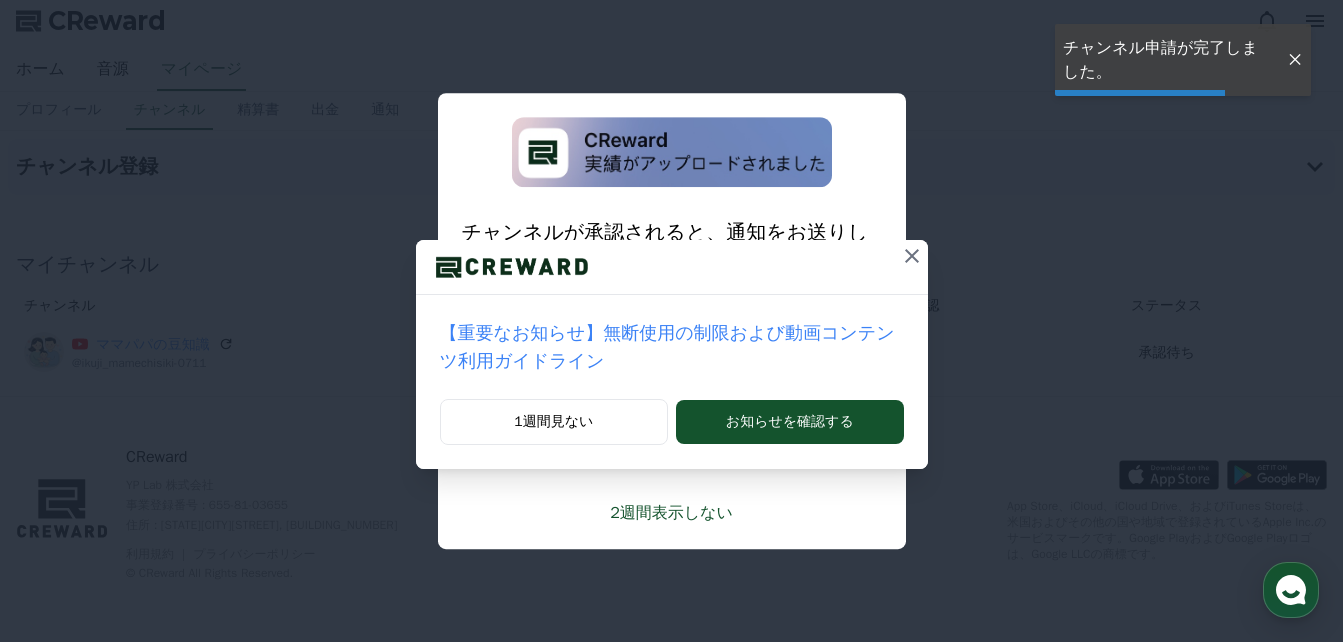 scroll, scrollTop: 0, scrollLeft: 0, axis: both 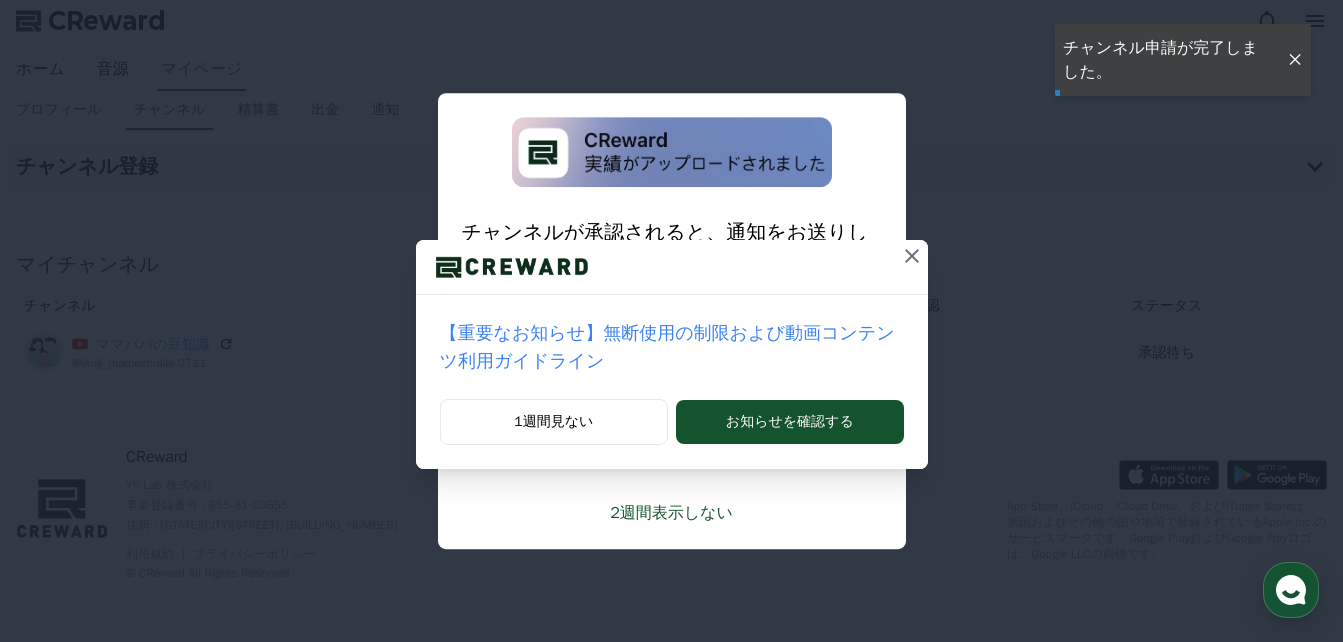 click 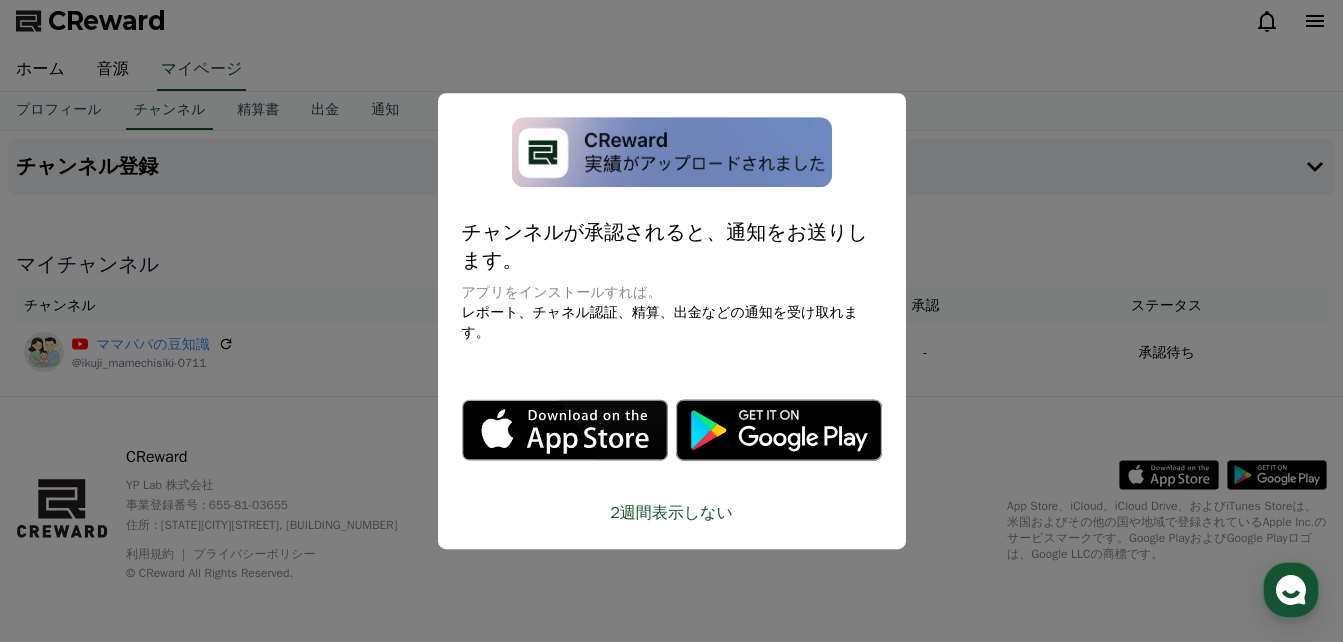 click at bounding box center (671, 321) 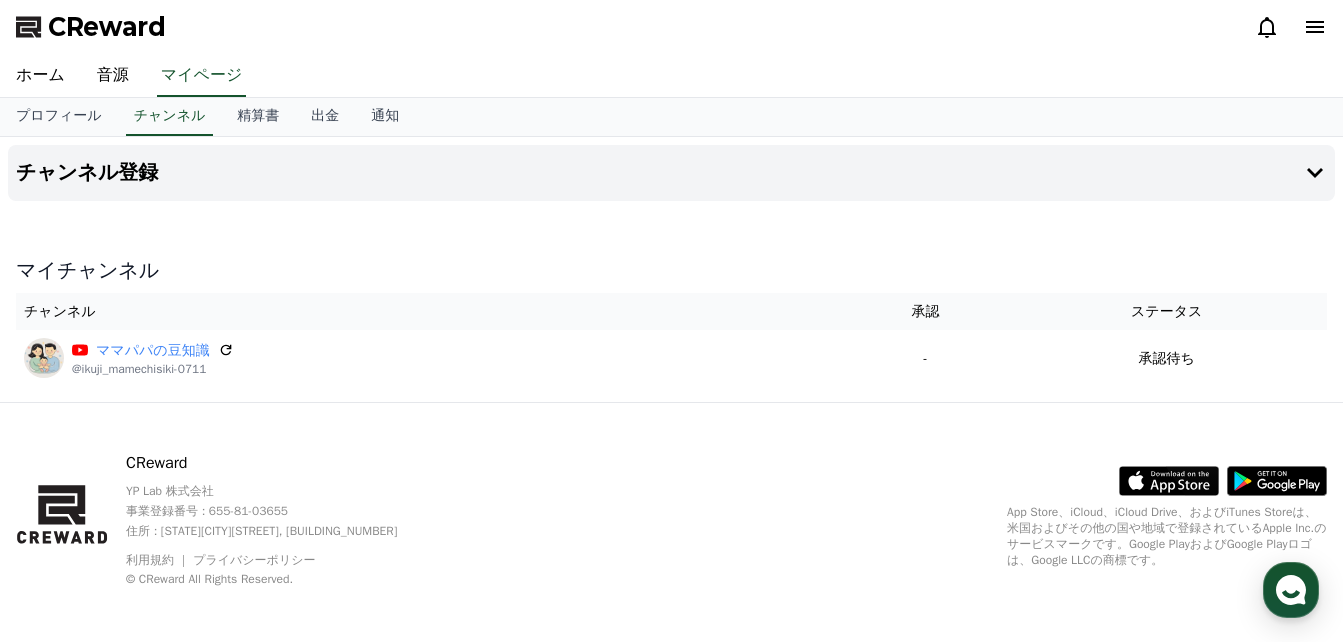 scroll, scrollTop: 0, scrollLeft: 0, axis: both 